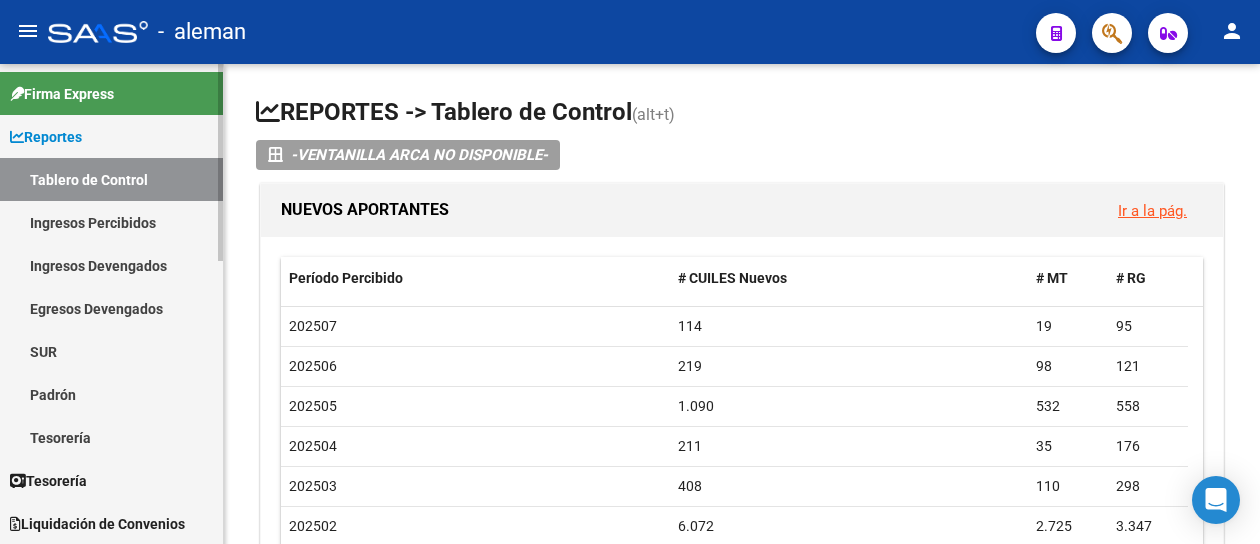 scroll, scrollTop: 0, scrollLeft: 0, axis: both 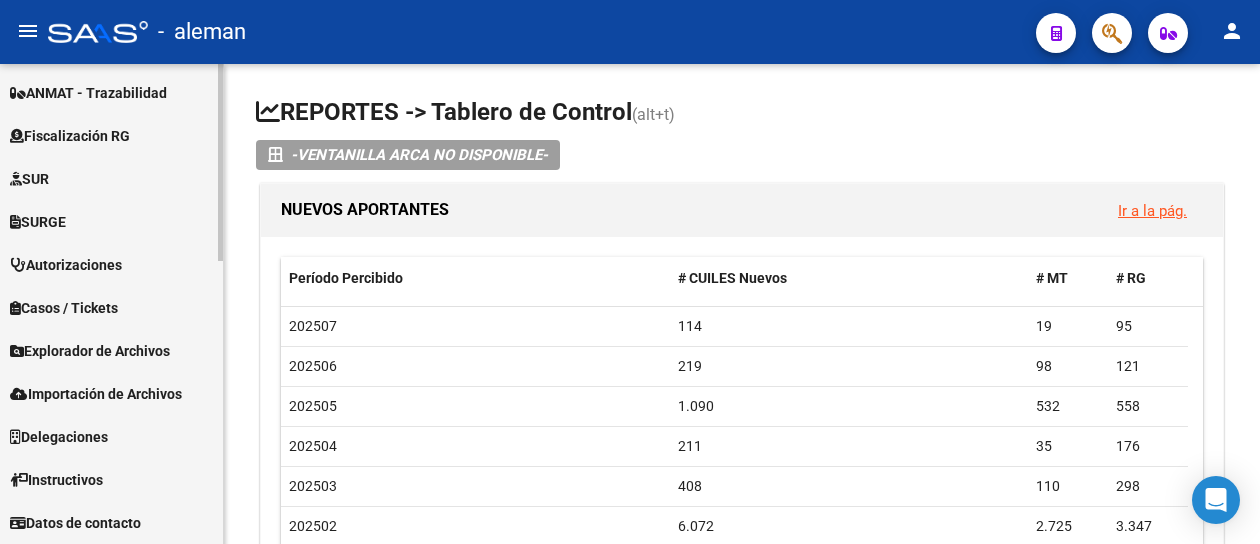 click on "Importación de Archivos" at bounding box center (96, 394) 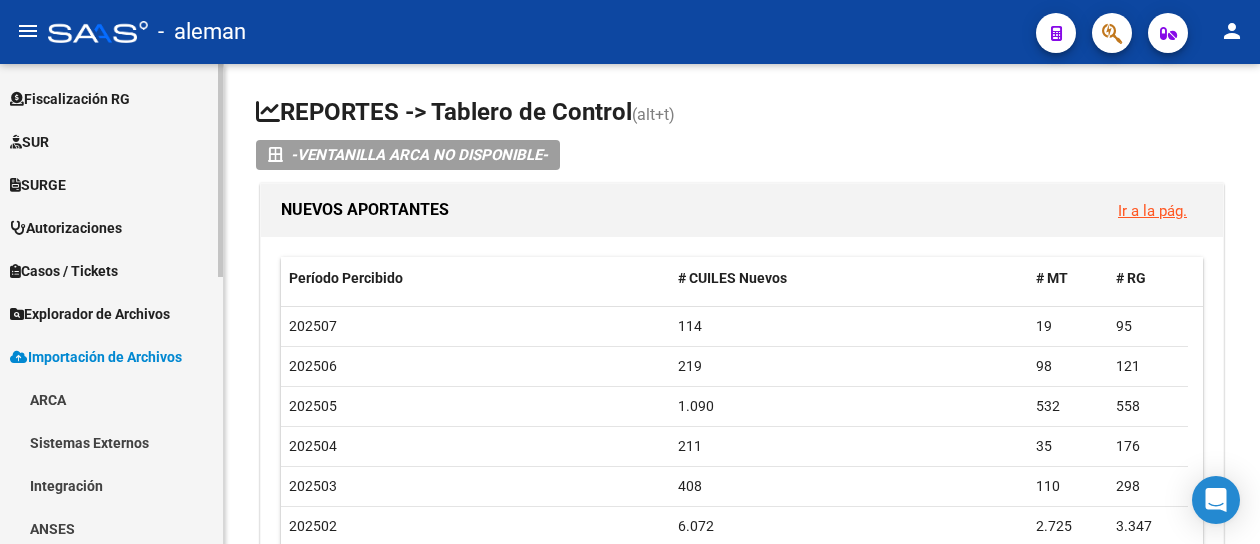 scroll, scrollTop: 388, scrollLeft: 0, axis: vertical 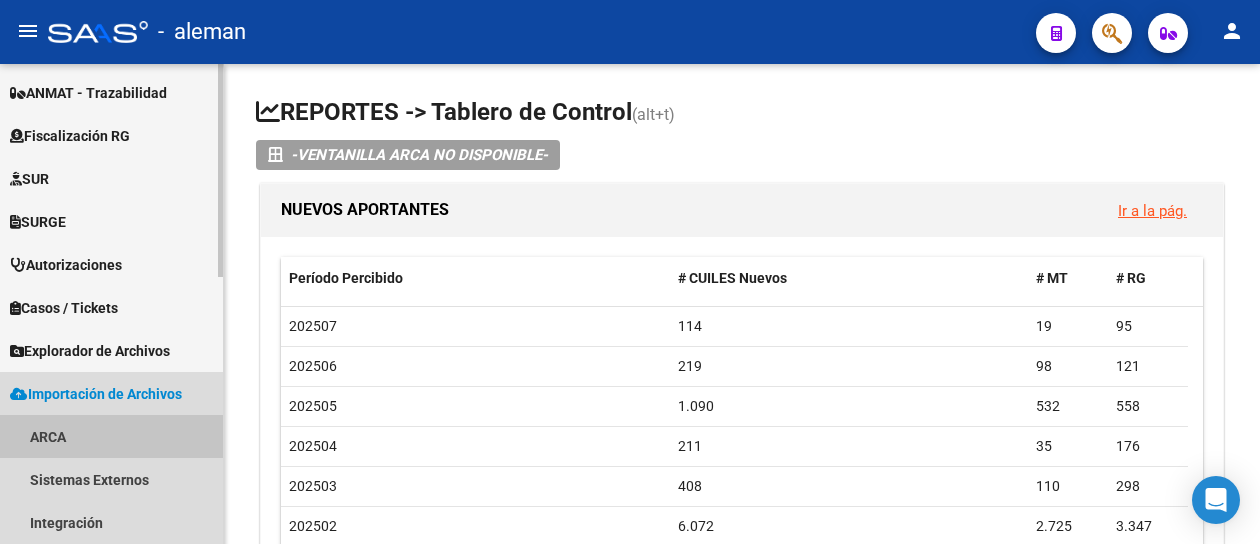 click on "ARCA" at bounding box center (111, 436) 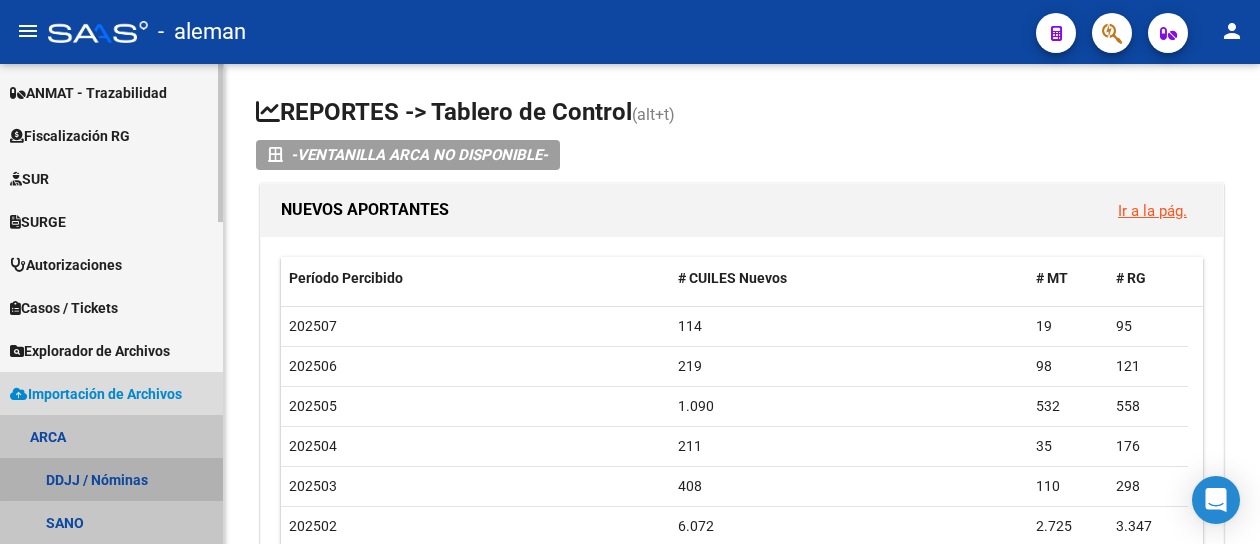 drag, startPoint x: 131, startPoint y: 472, endPoint x: 210, endPoint y: 415, distance: 97.41663 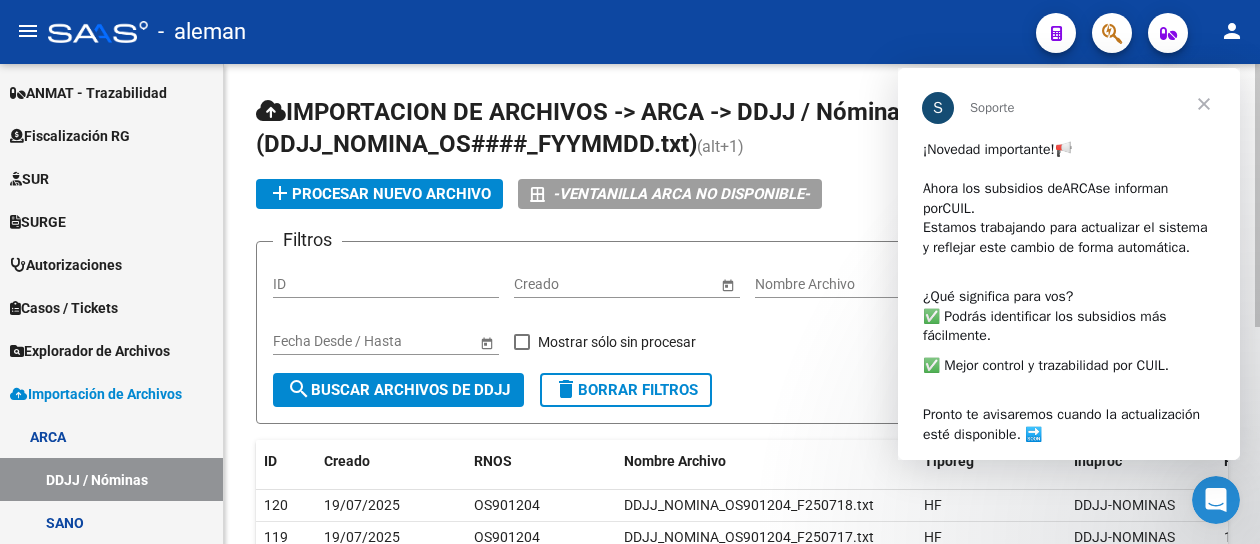 scroll, scrollTop: 0, scrollLeft: 0, axis: both 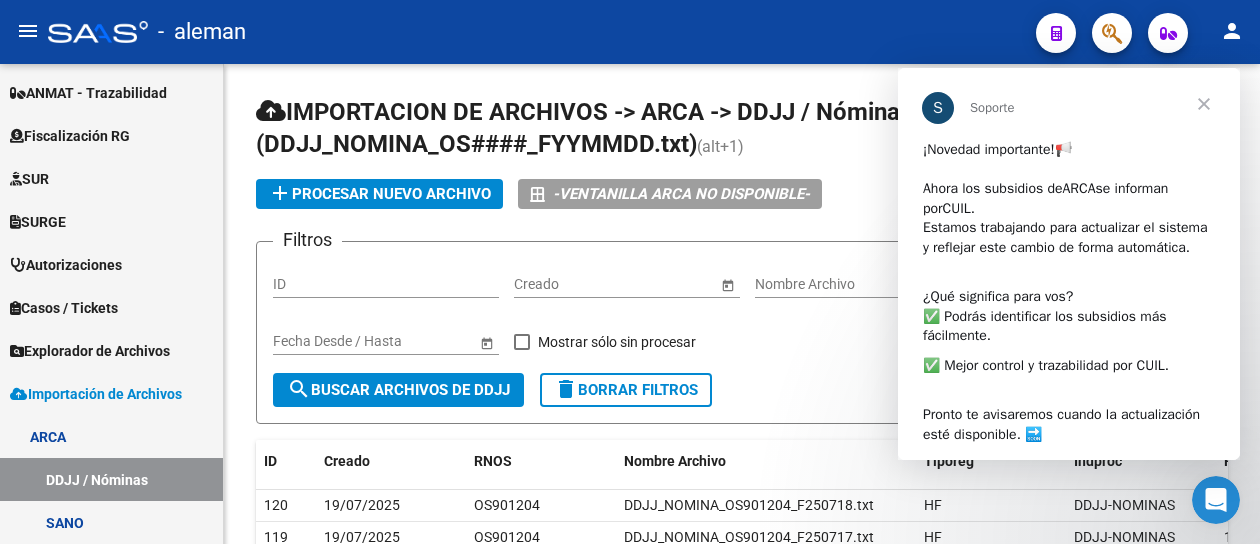 click at bounding box center (1204, 104) 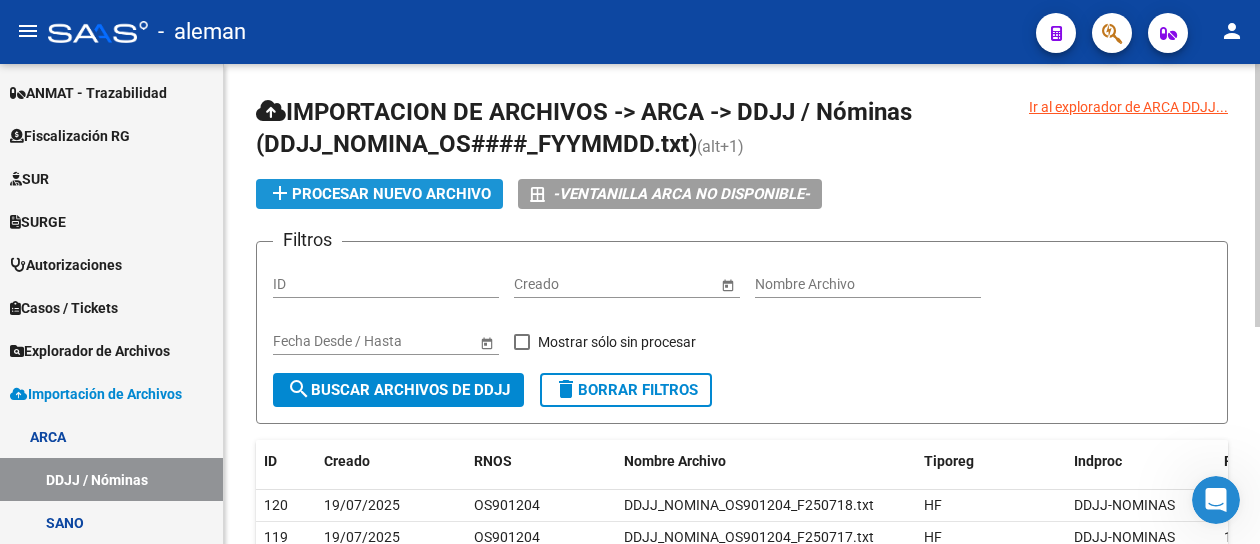 click on "add  Procesar nuevo archivo" 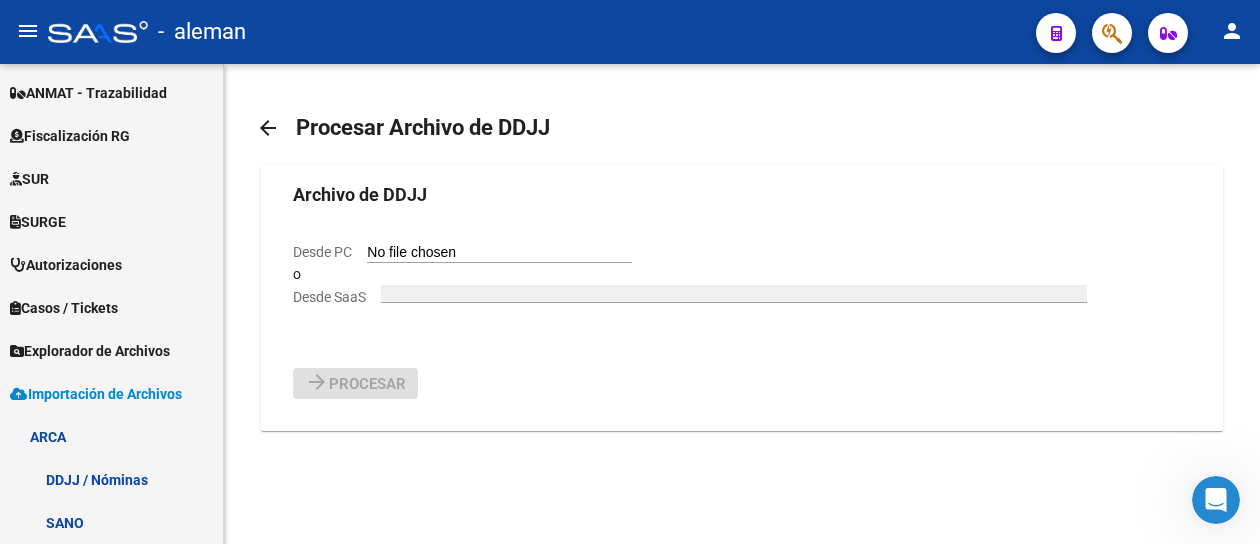 click on "Desde PC" 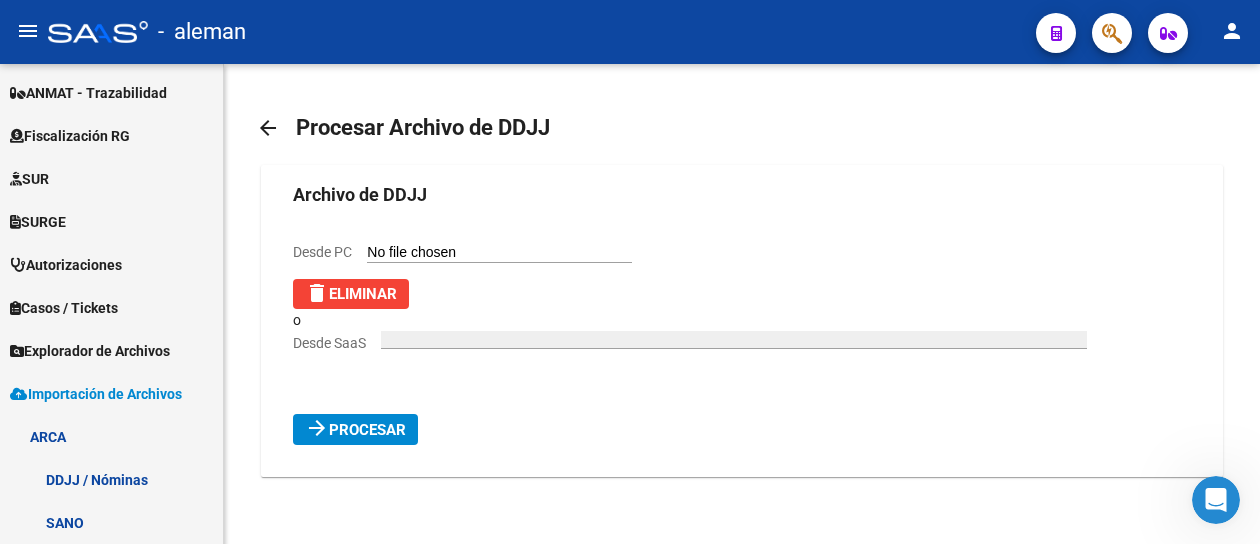 click on "arrow_forward Procesar" 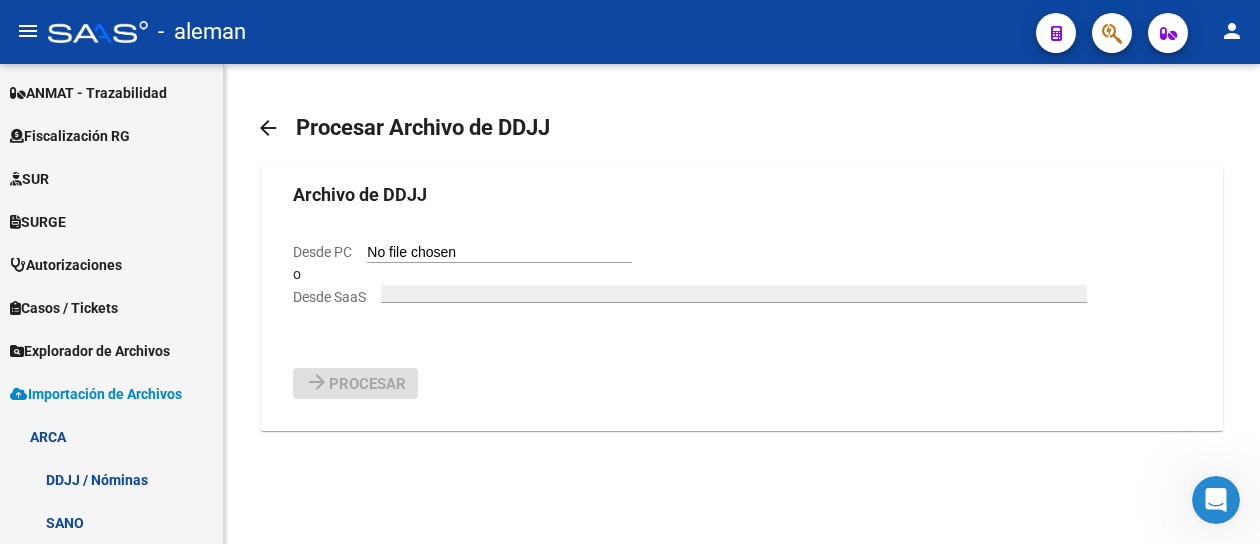 click on "Desde PC" 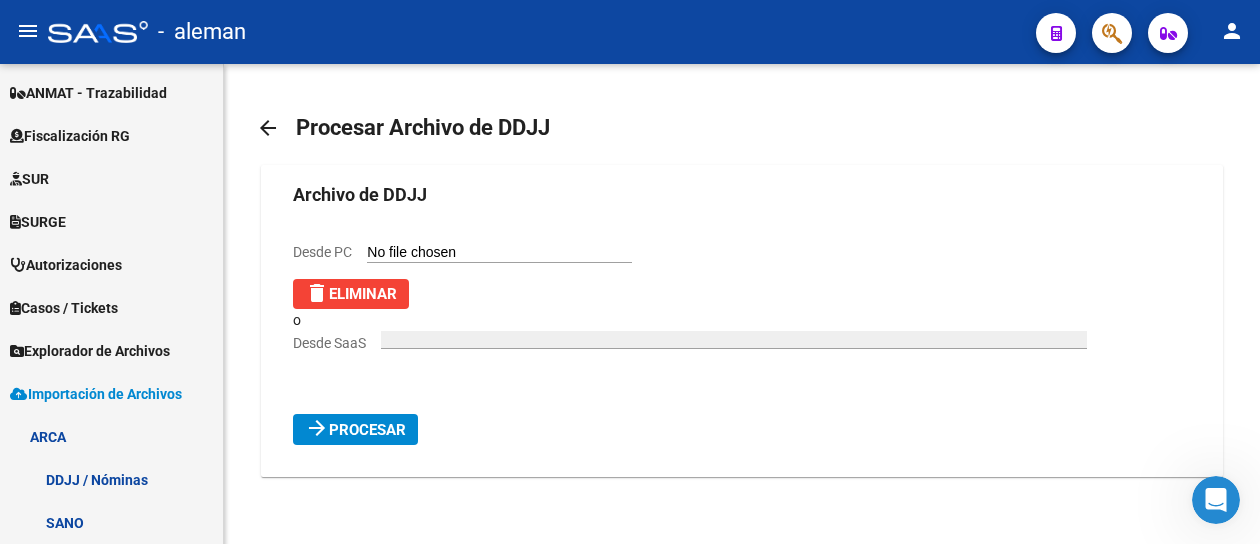 click on "Procesar" 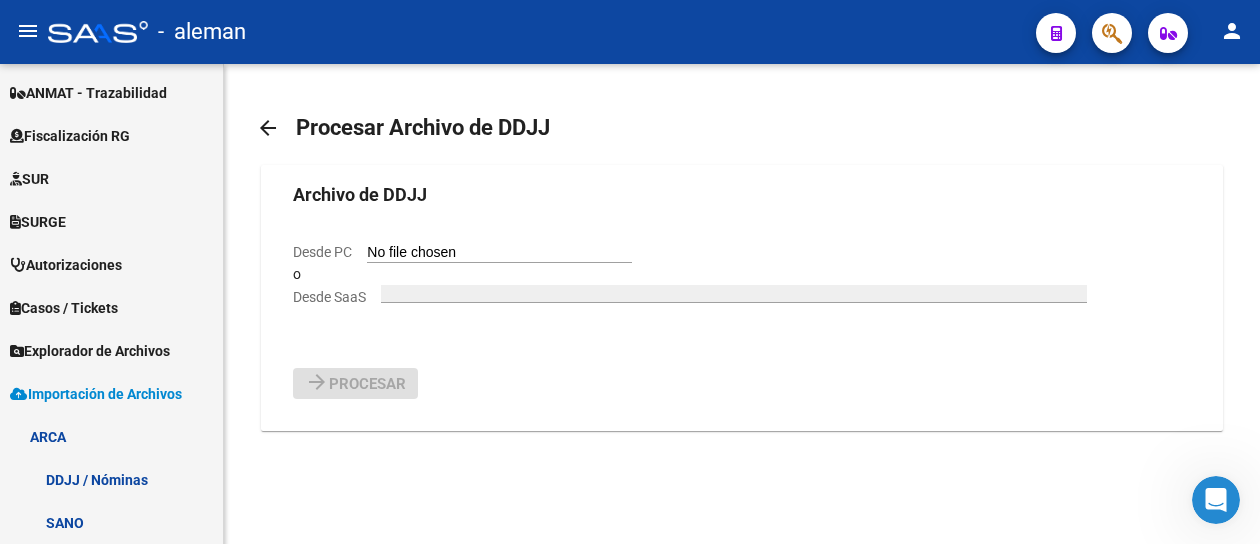 click on "Desde PC" 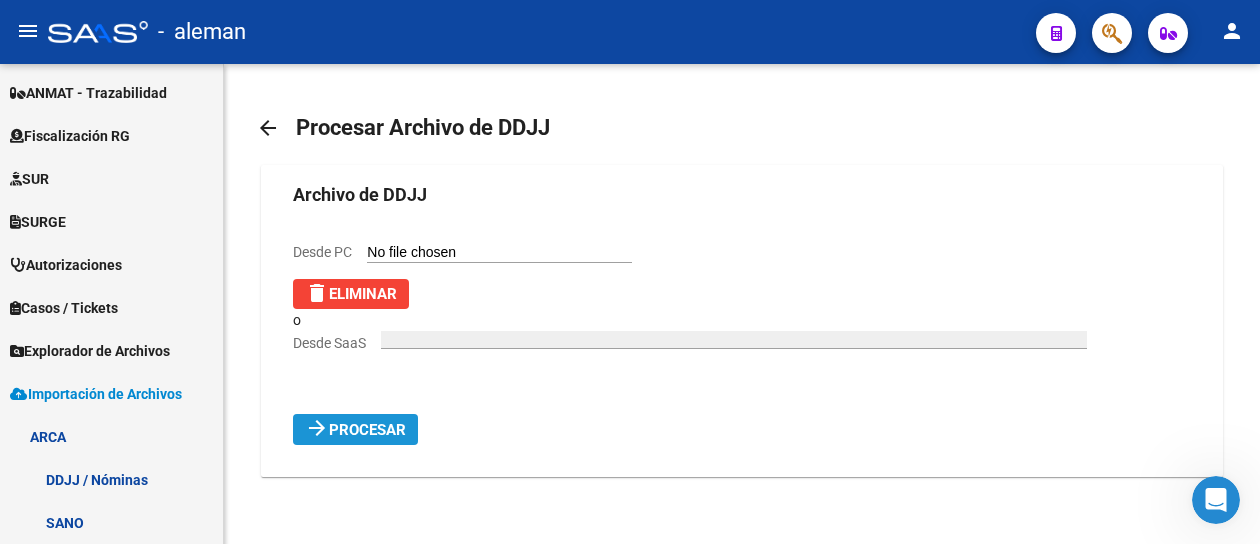 click on "Procesar" 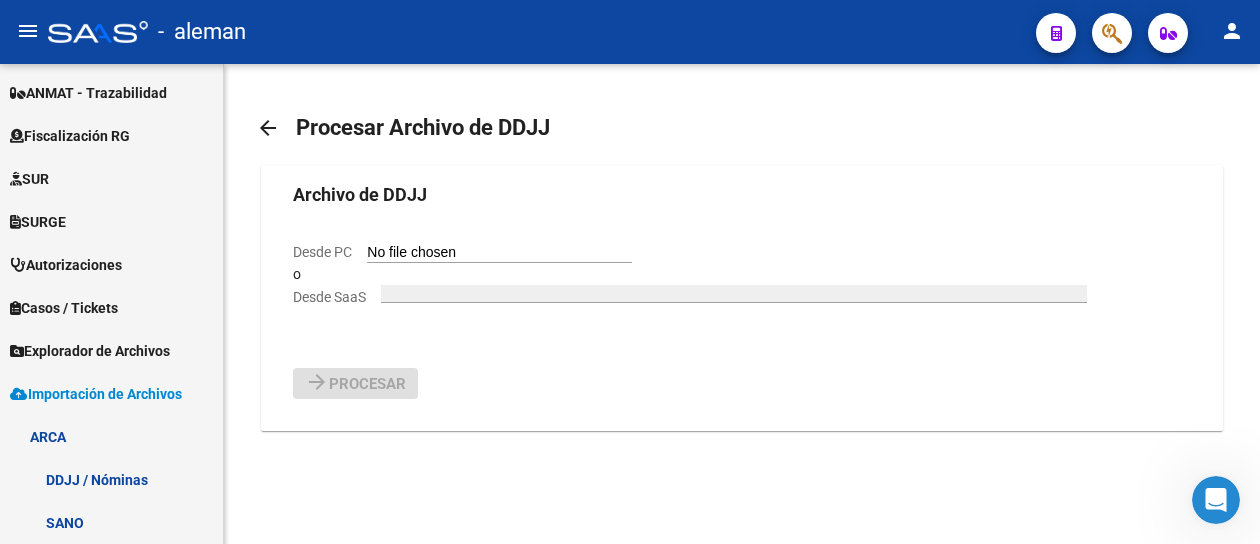 click on "Desde PC" 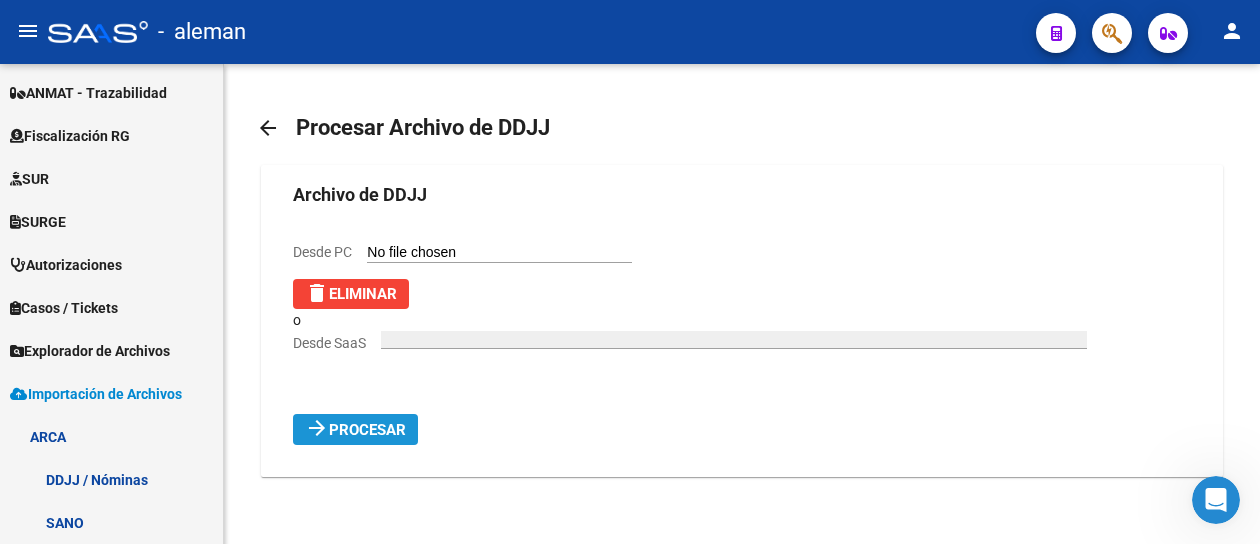 click on "Procesar" 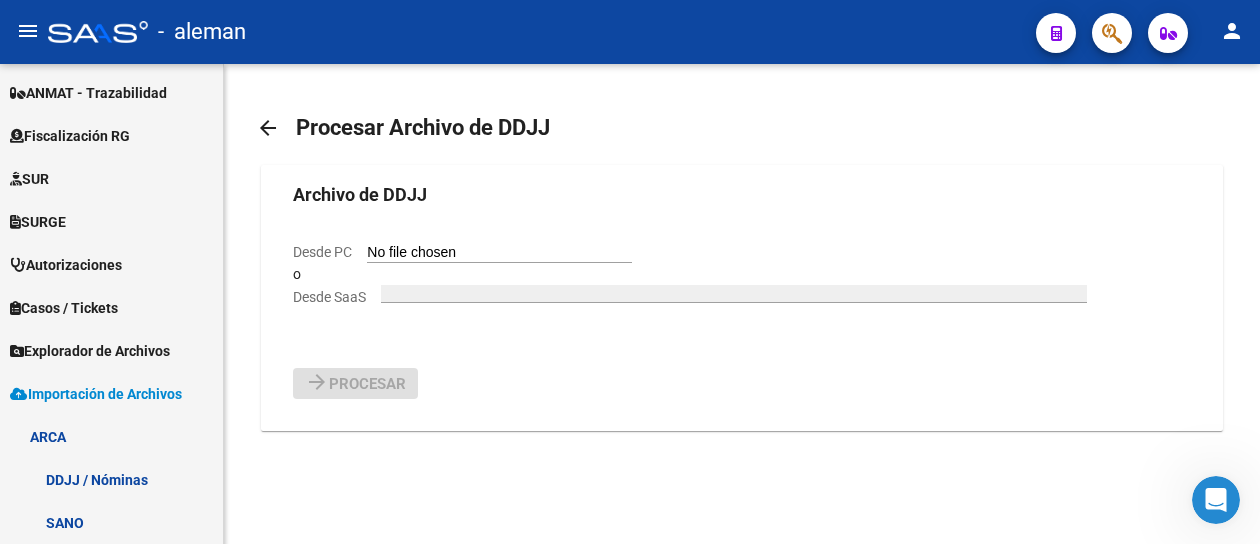 click on "Desde PC" 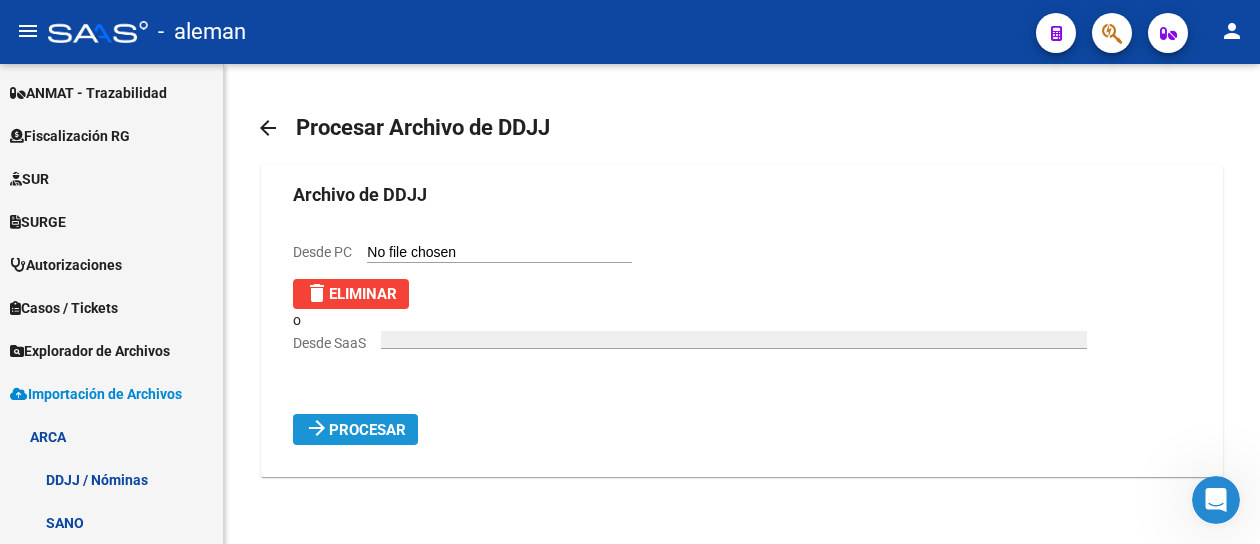 click on "Procesar" 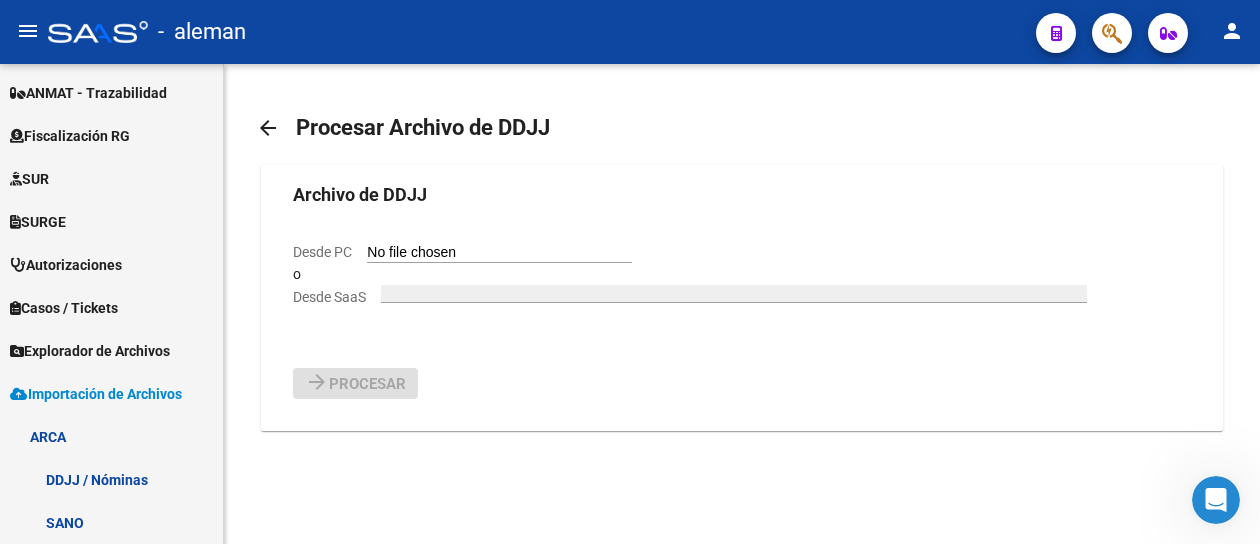 click on "Desde PC" 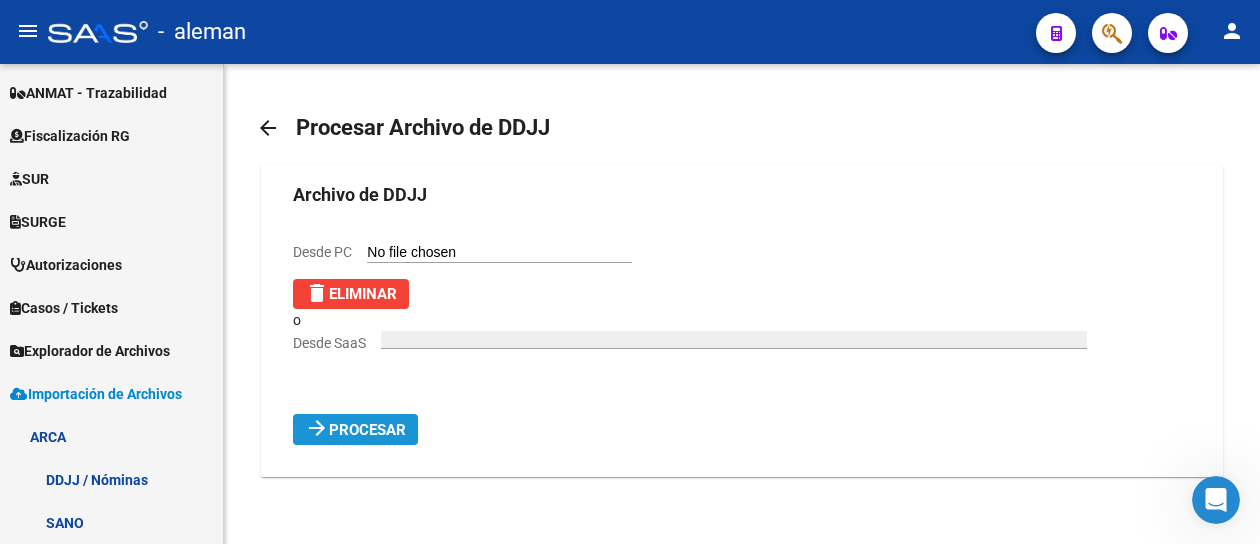 click on "Procesar" 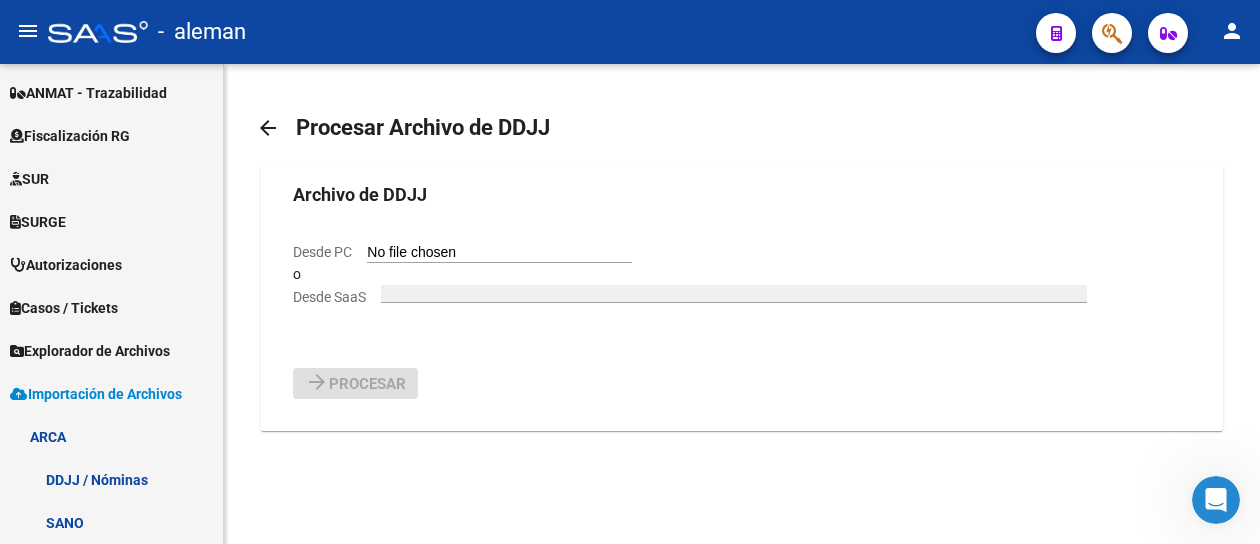 click on "Desde PC" 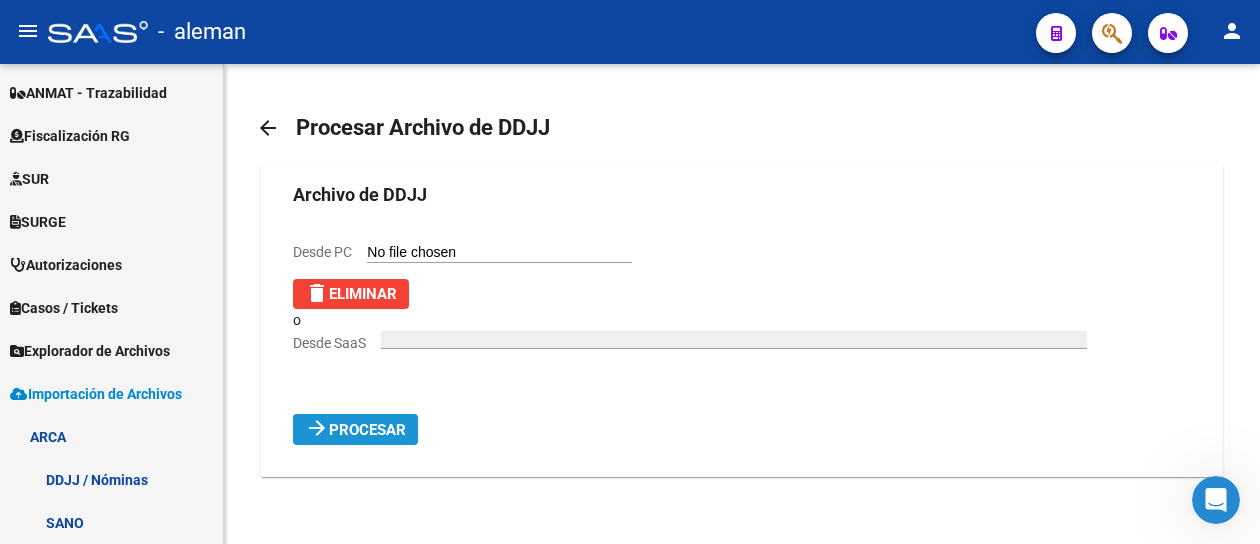click on "Procesar" 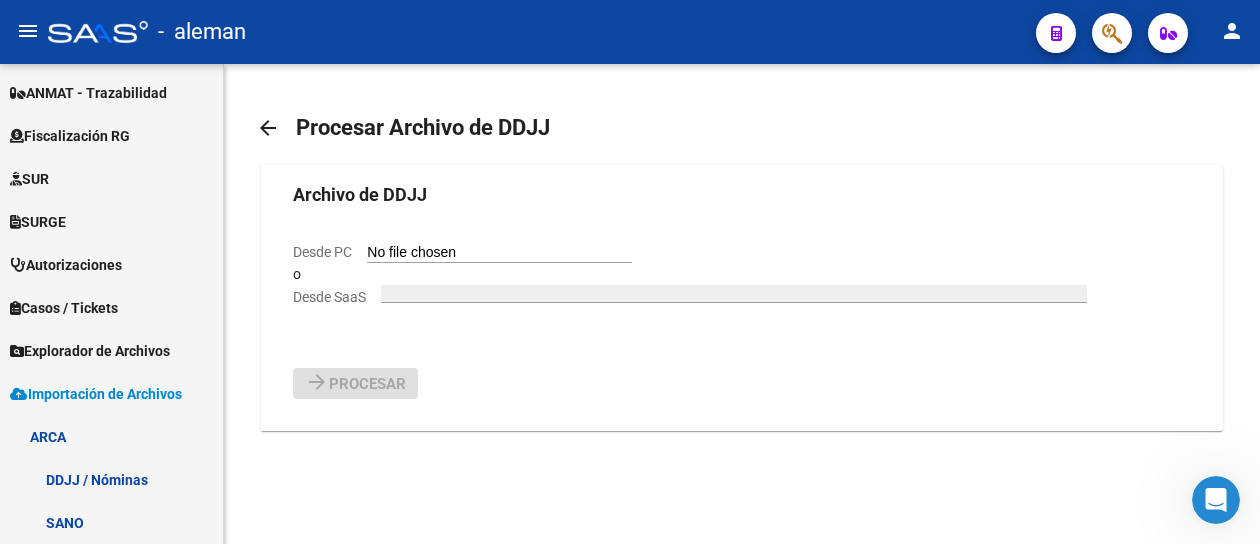 click on "Desde PC" 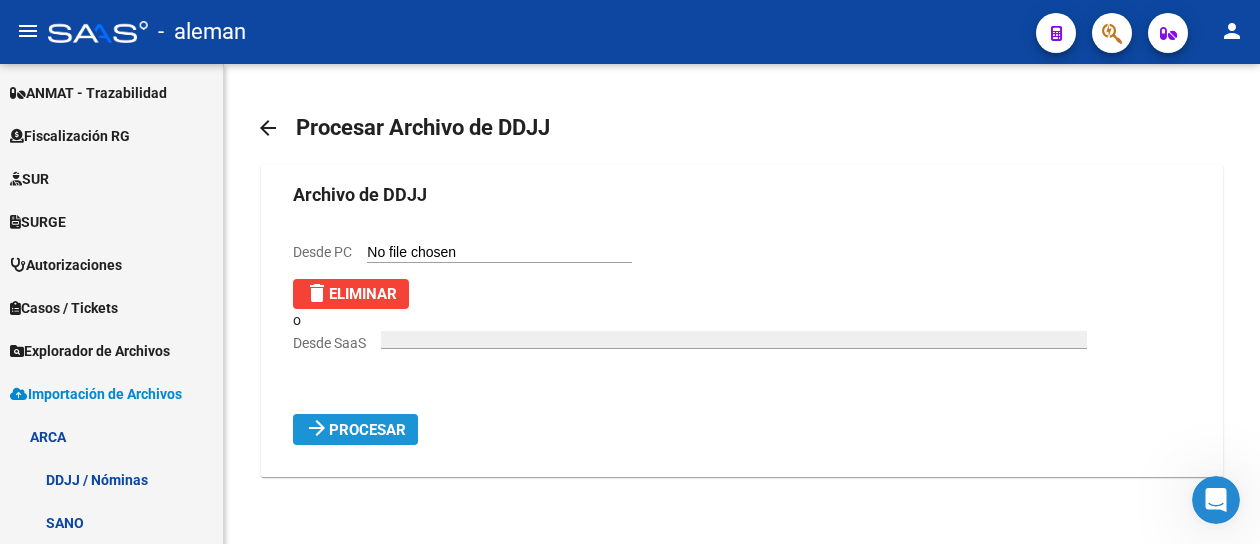 click on "Procesar" 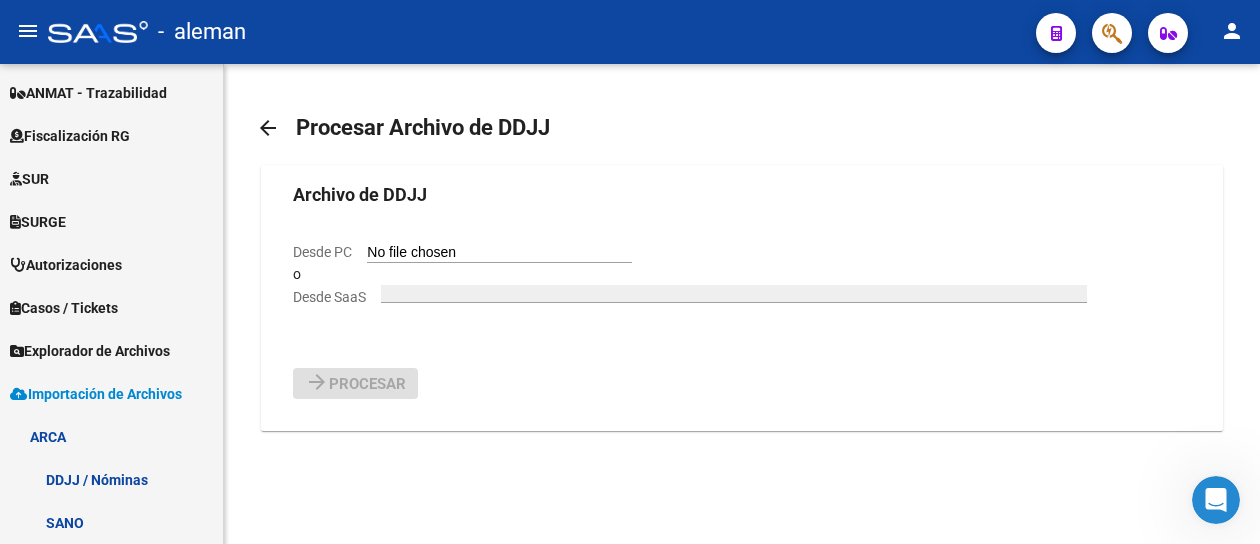 click on "Desde PC" 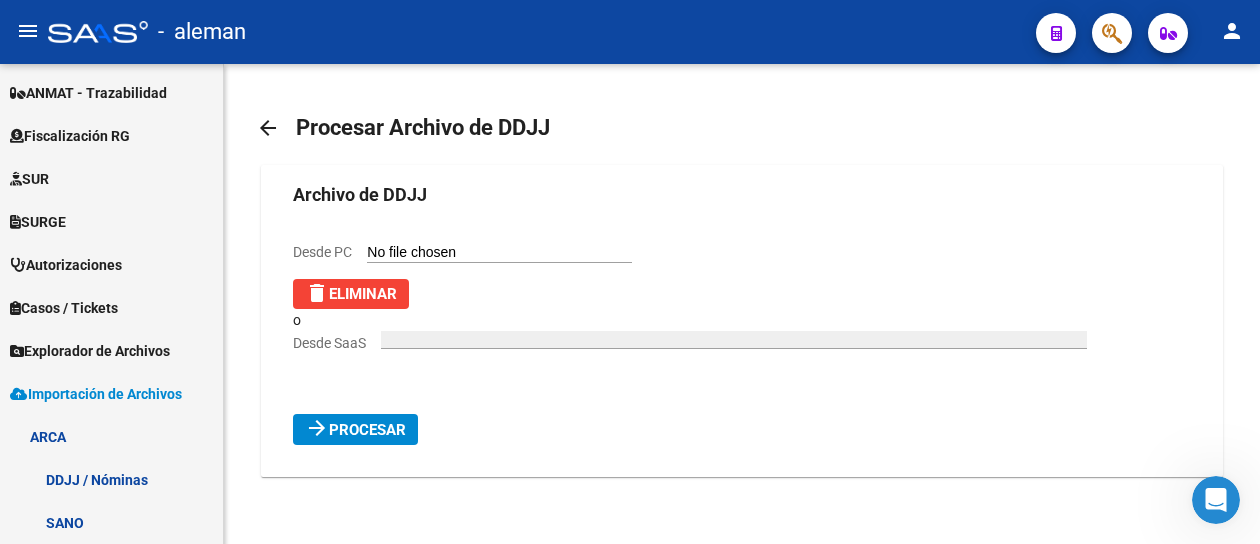click on "Procesar" 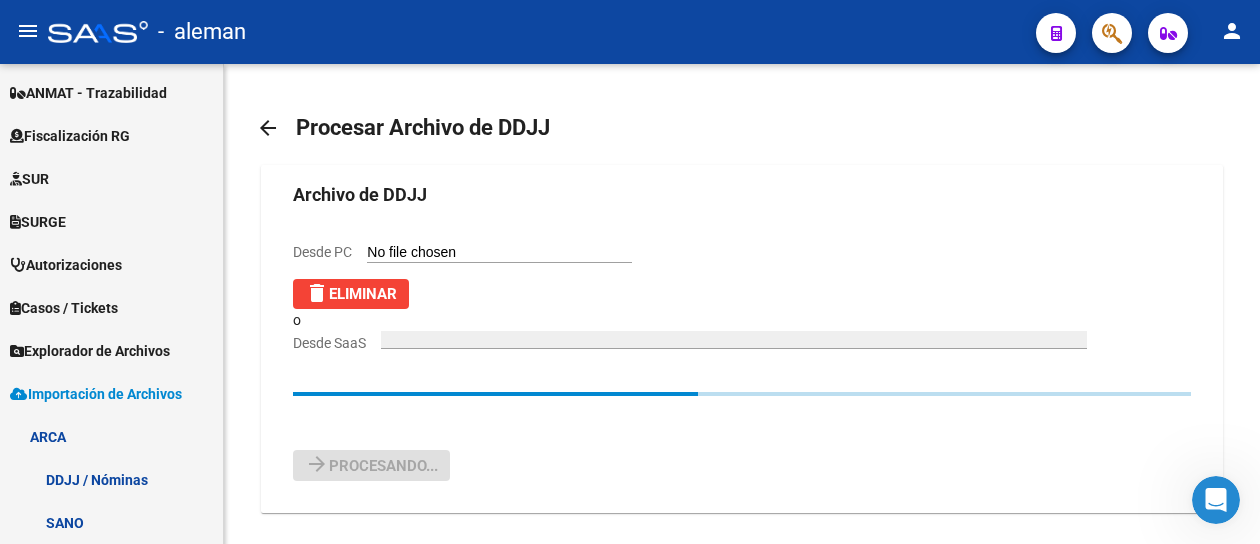type 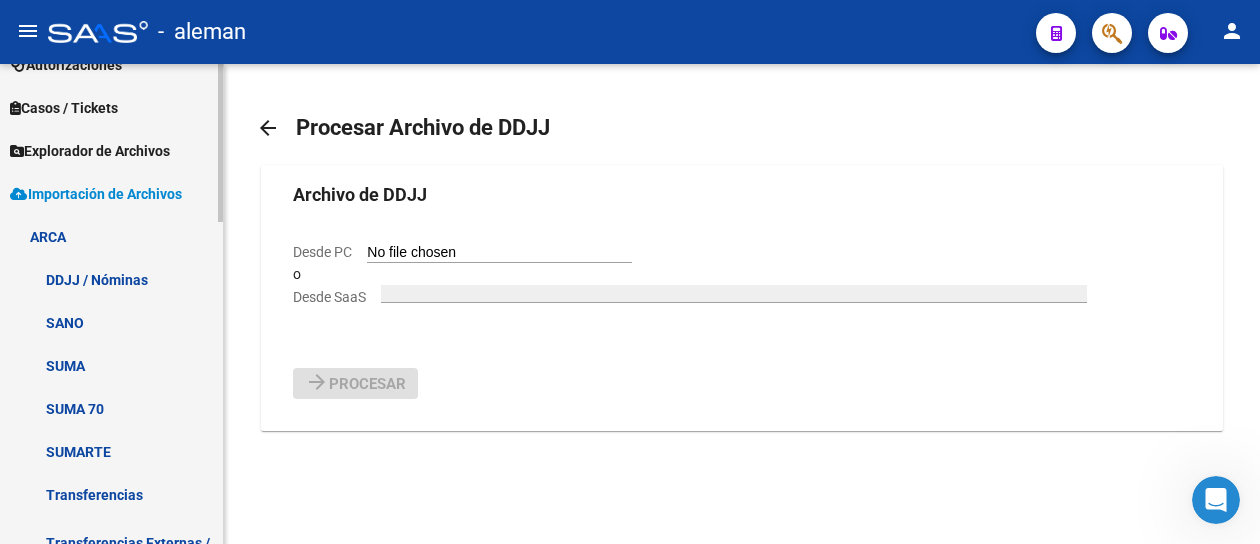 scroll, scrollTop: 688, scrollLeft: 0, axis: vertical 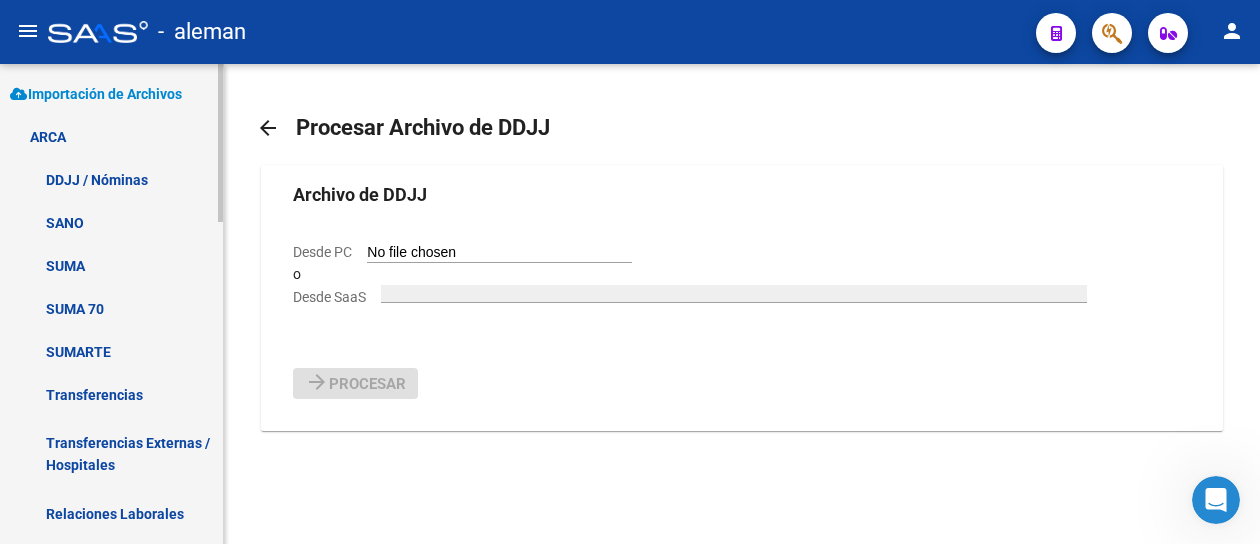 click on "Transferencias" at bounding box center (111, 394) 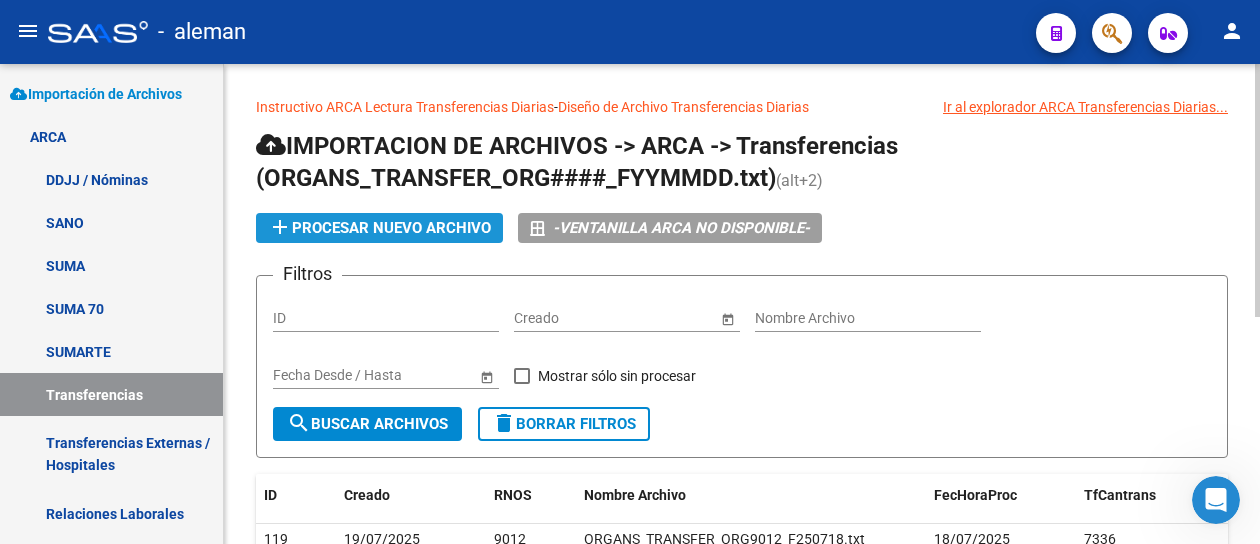 click on "add  Procesar nuevo archivo" 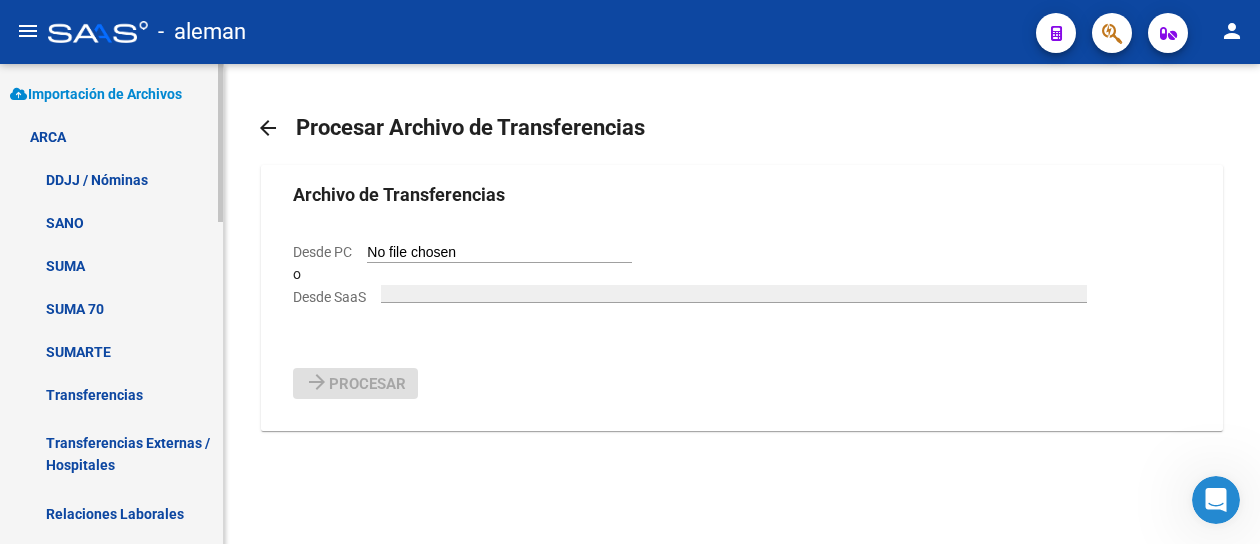 click on "SUMARTE" at bounding box center (111, 351) 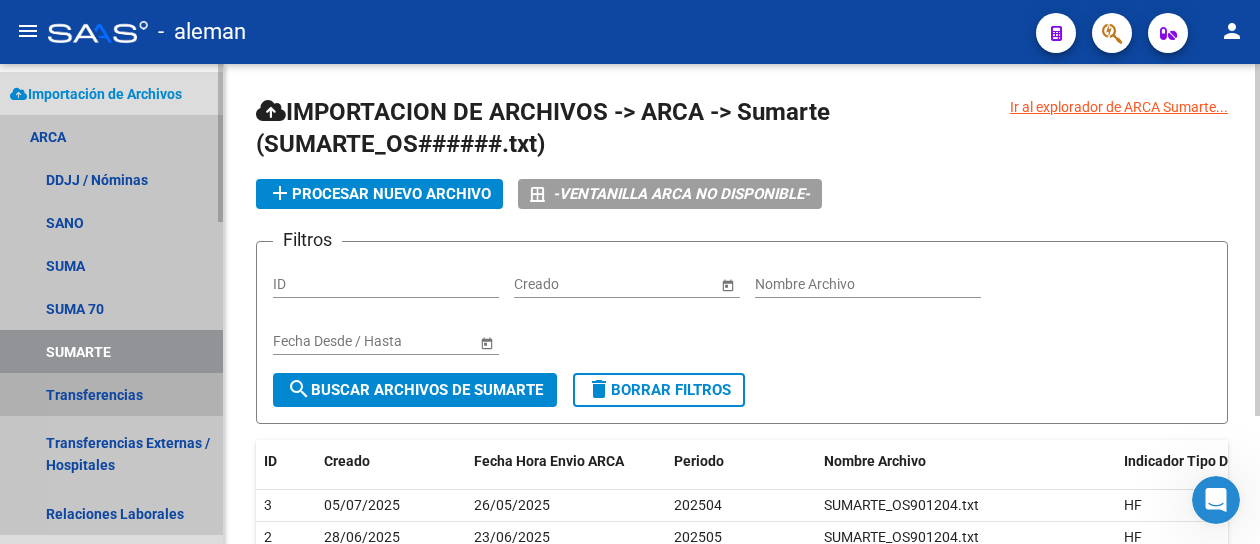 click on "Transferencias" at bounding box center [111, 394] 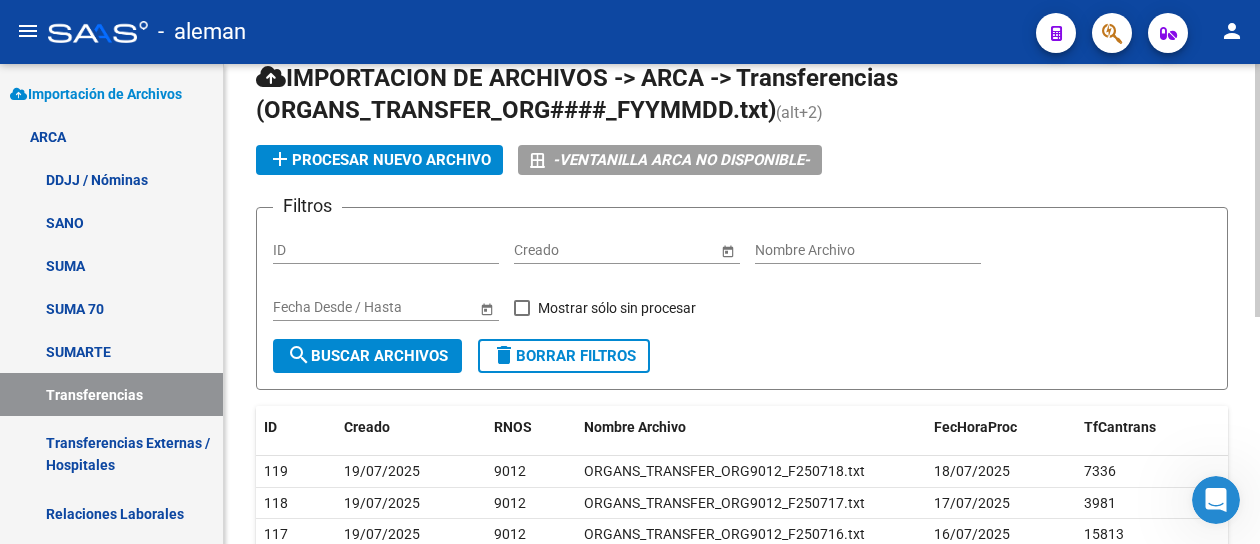 scroll, scrollTop: 0, scrollLeft: 0, axis: both 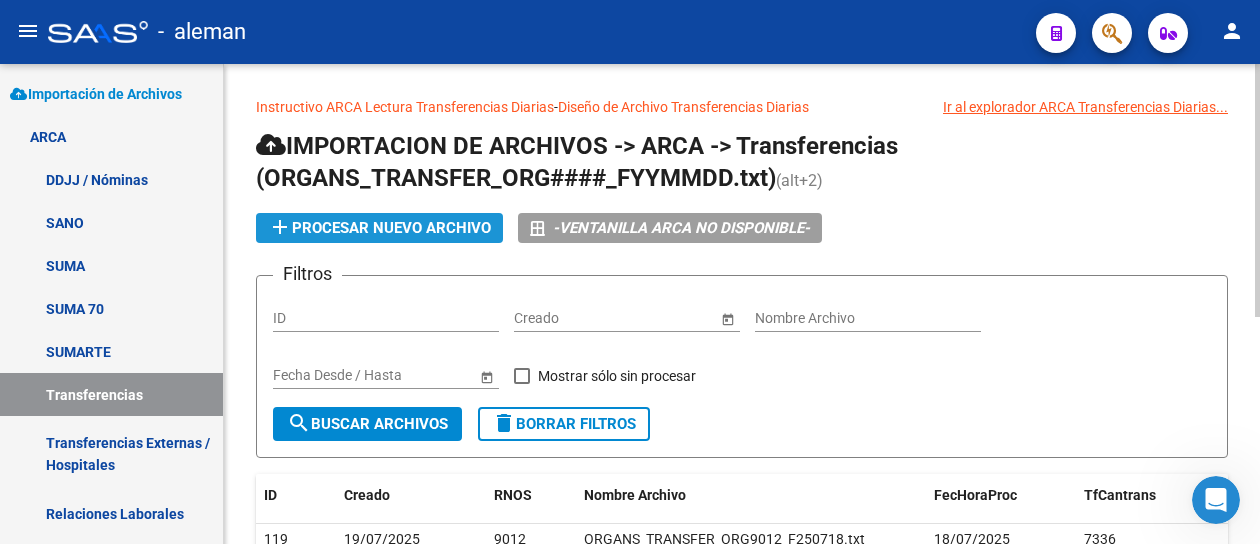 click on "add  Procesar nuevo archivo" 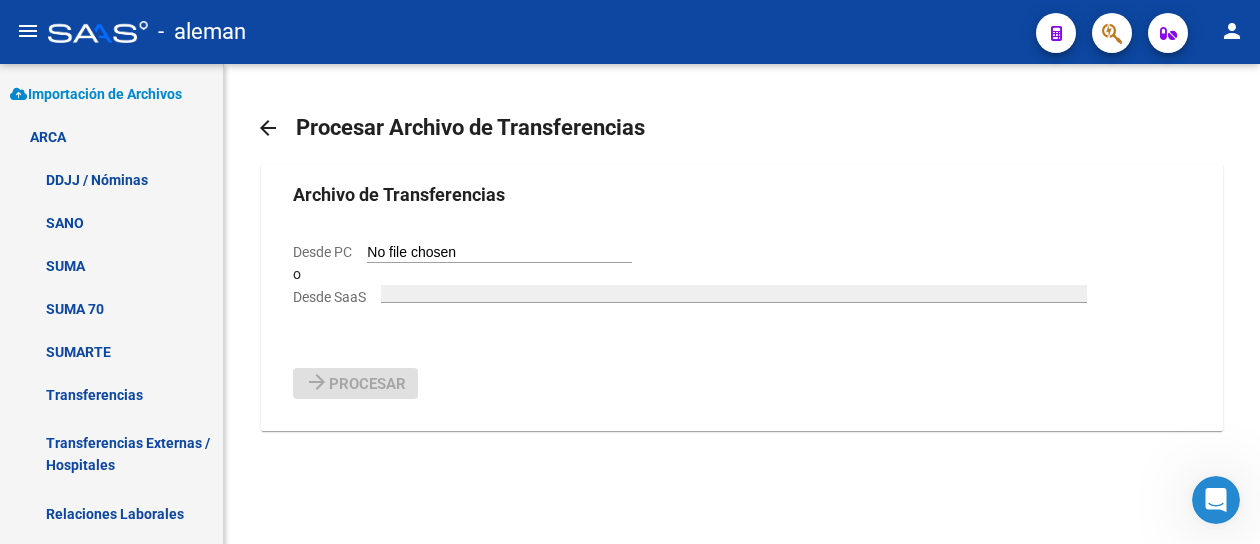click on "Desde PC" 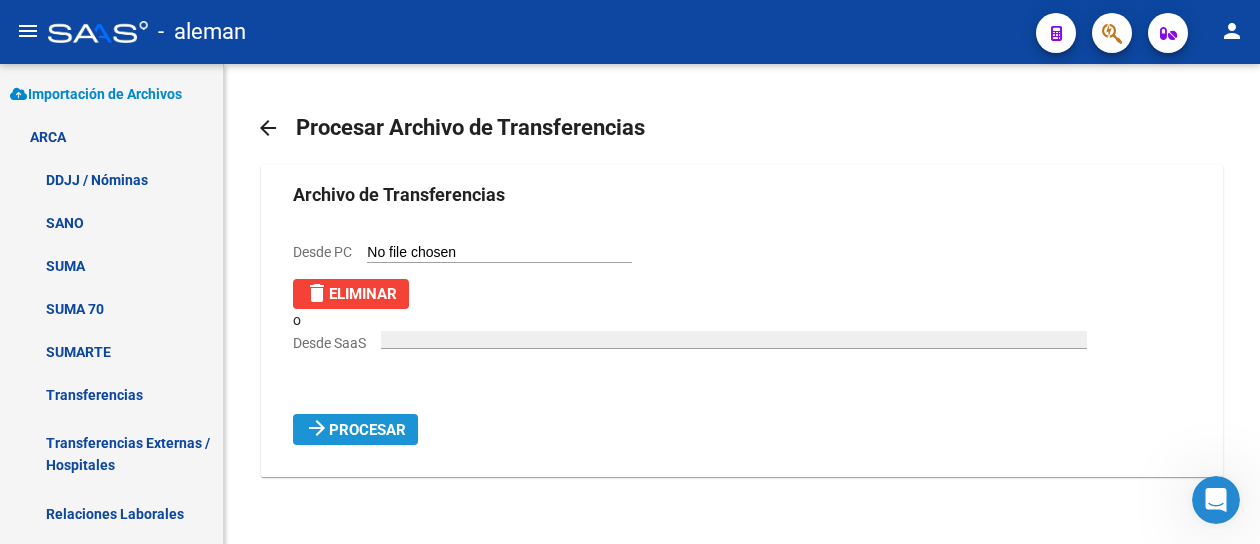 click on "Procesar" 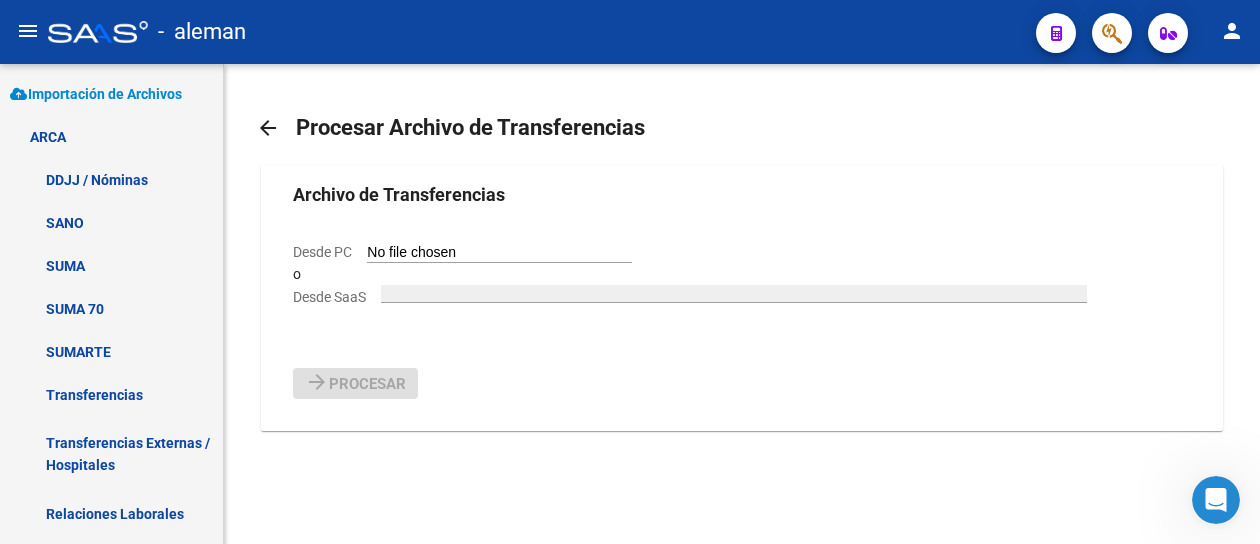 click on "Desde PC" 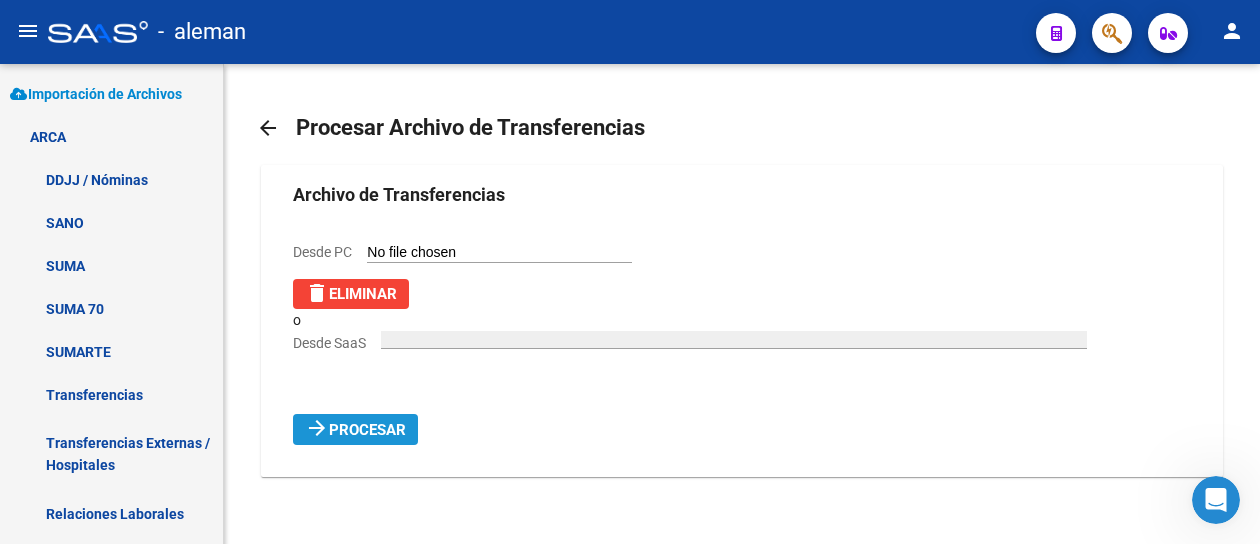 click on "Procesar" 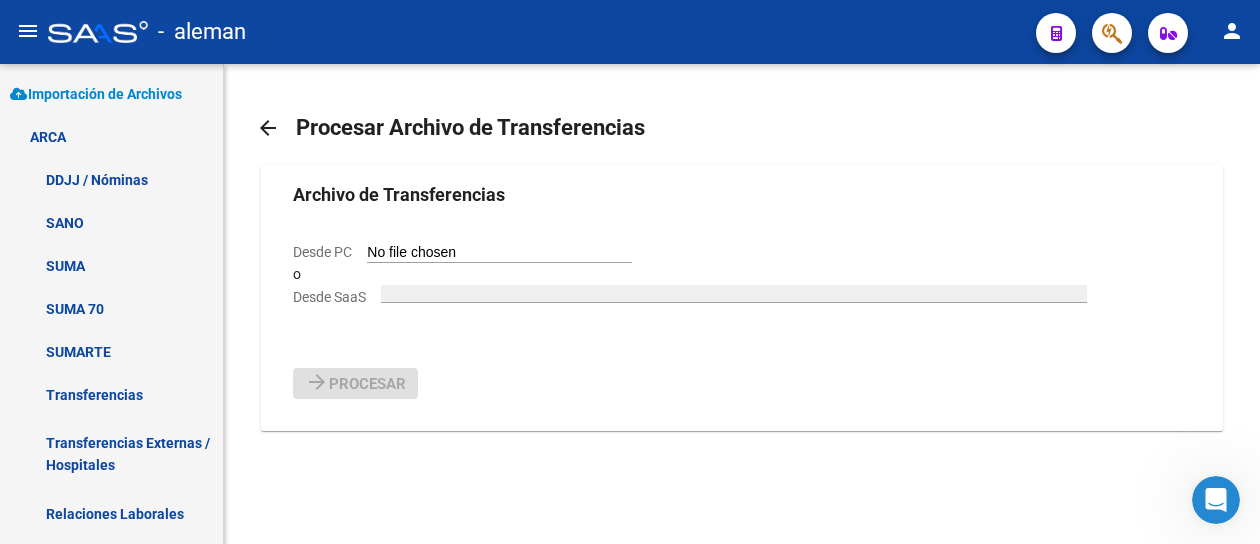 click on "Desde PC" 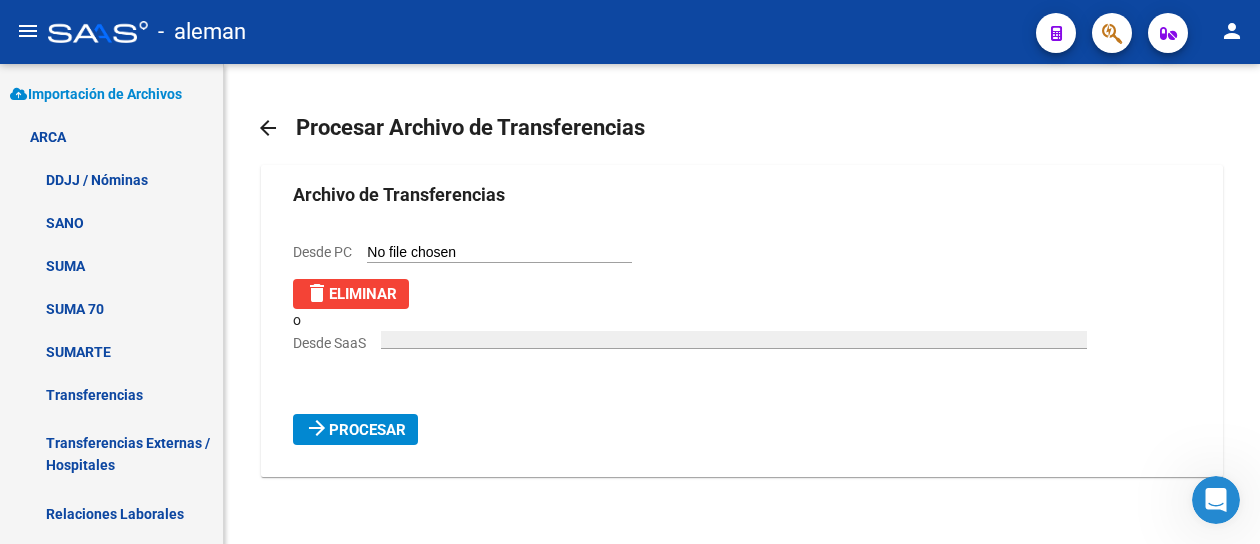 click on "Procesar" 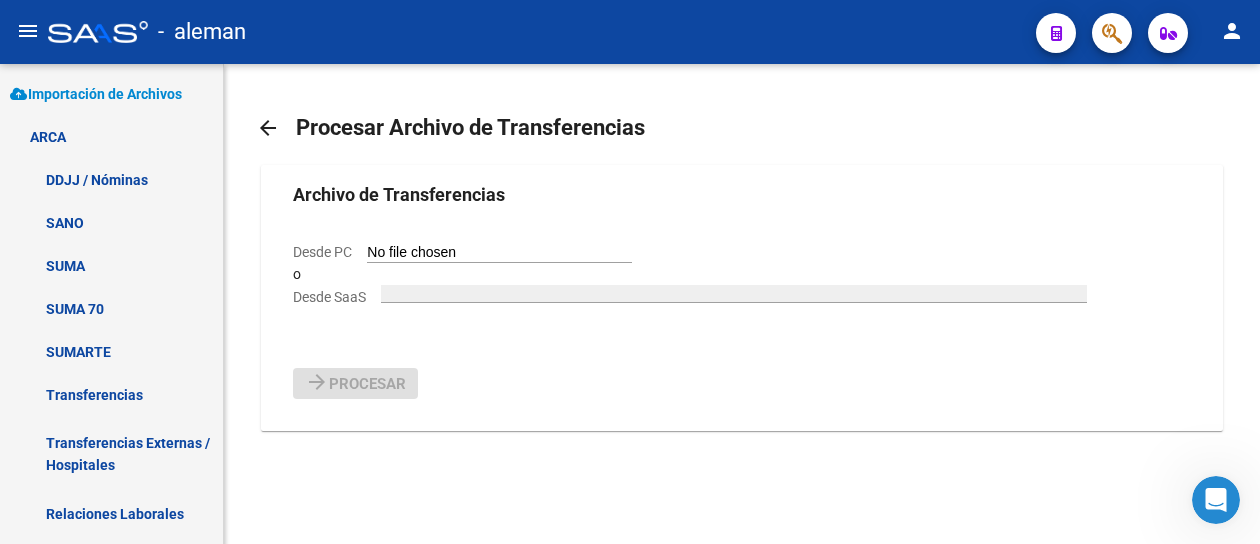 click on "Desde PC" 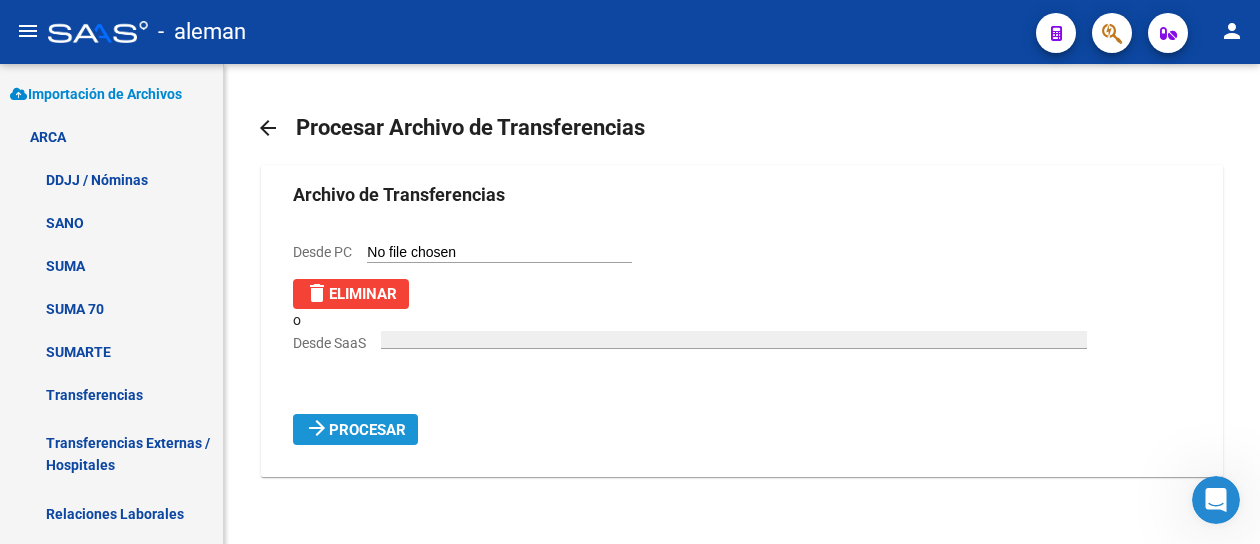 click on "Procesar" 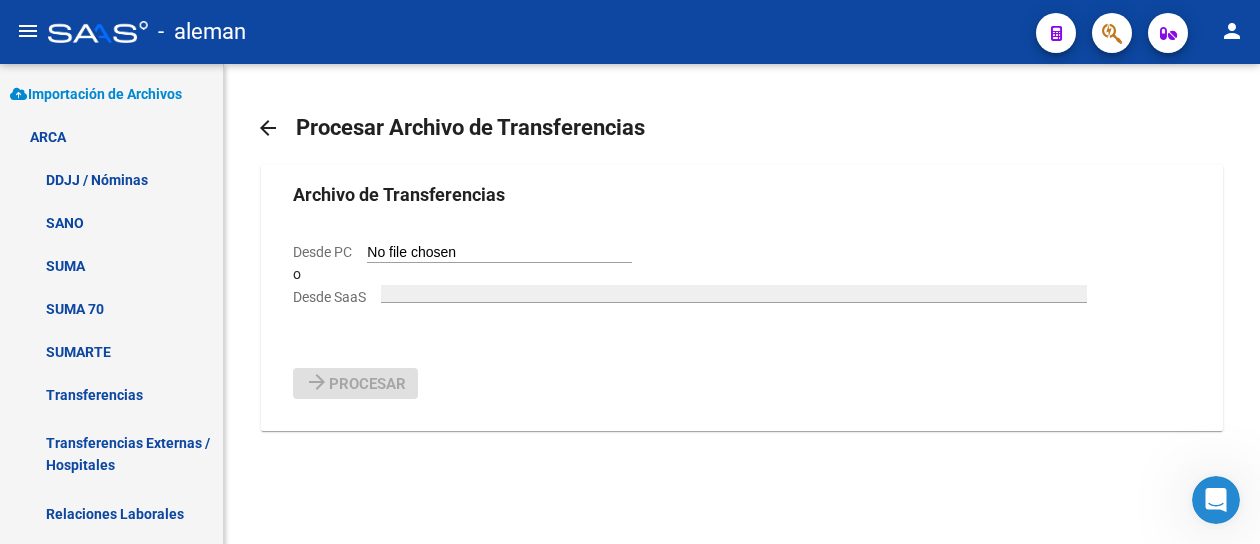 click on "Desde PC" 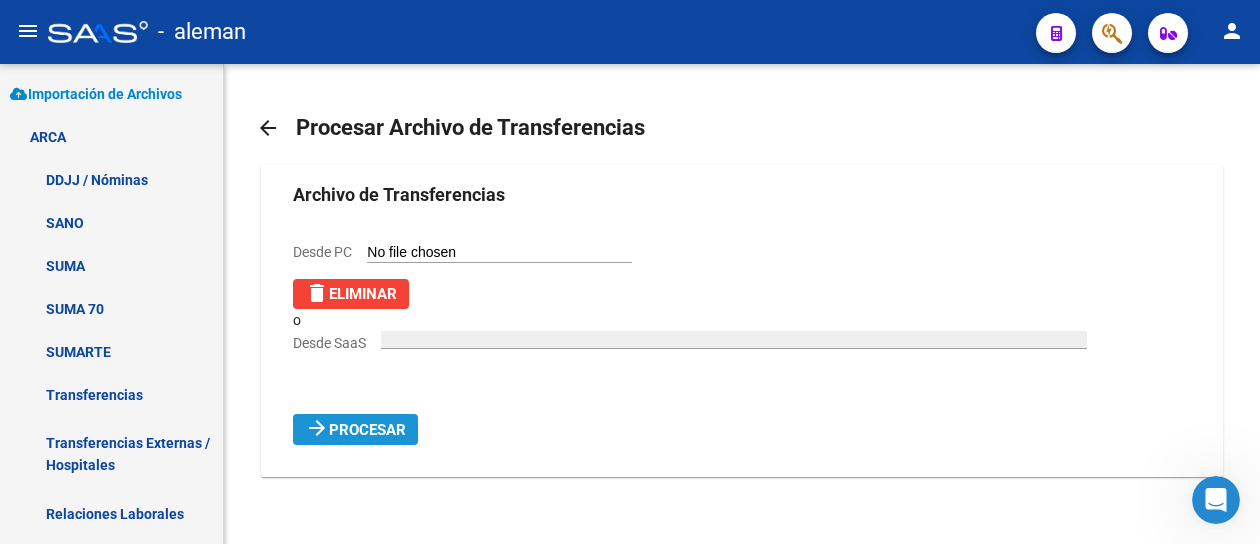 click on "Procesar" 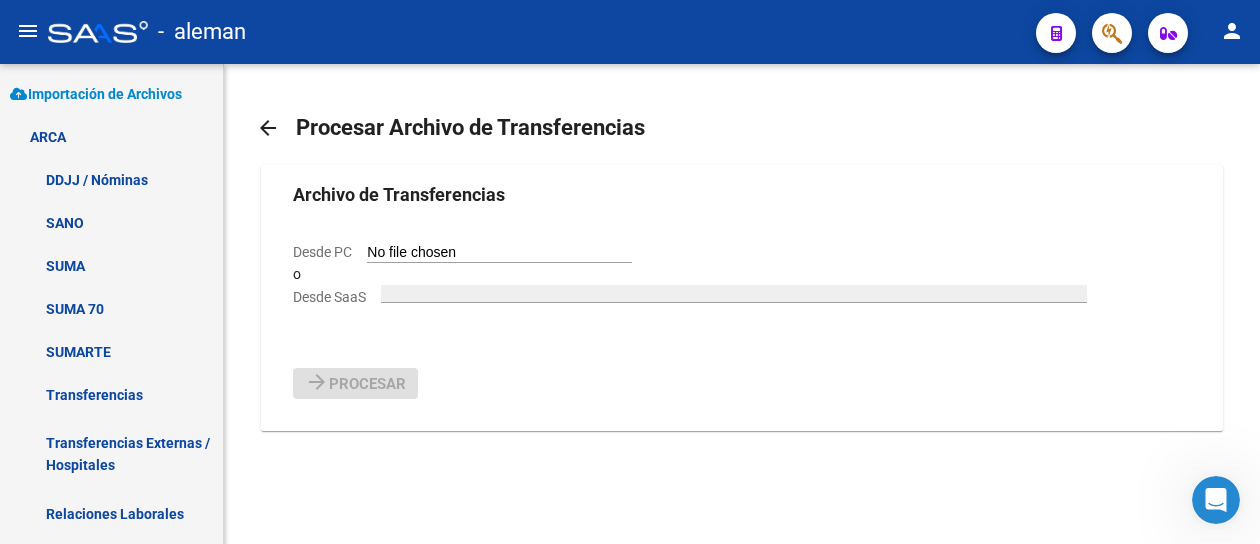 click on "Desde PC" 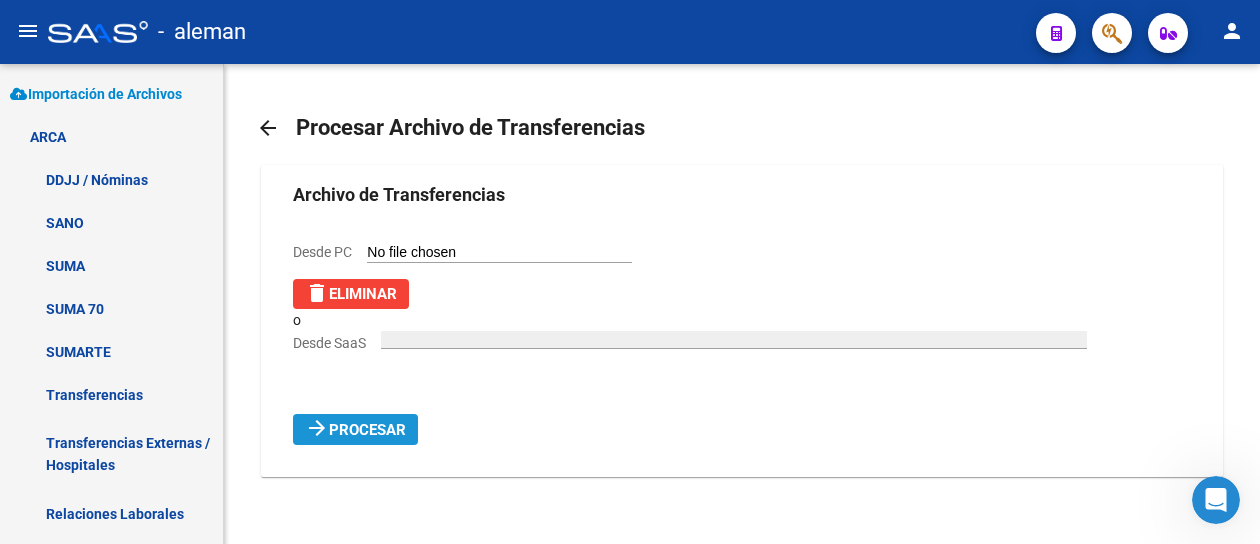 click on "Procesar" 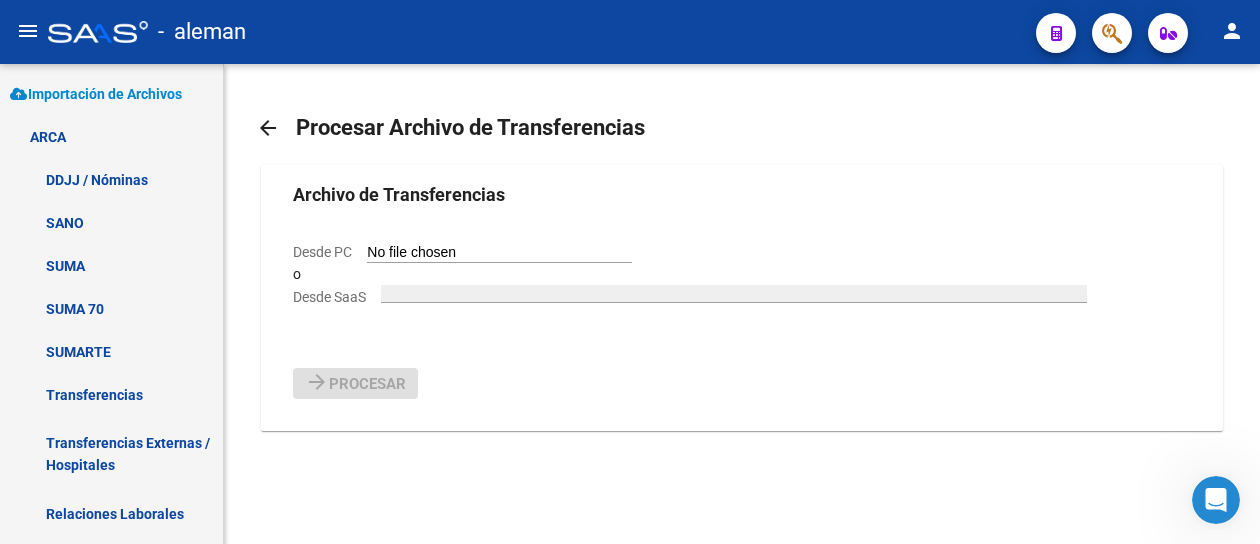 click on "Desde PC" 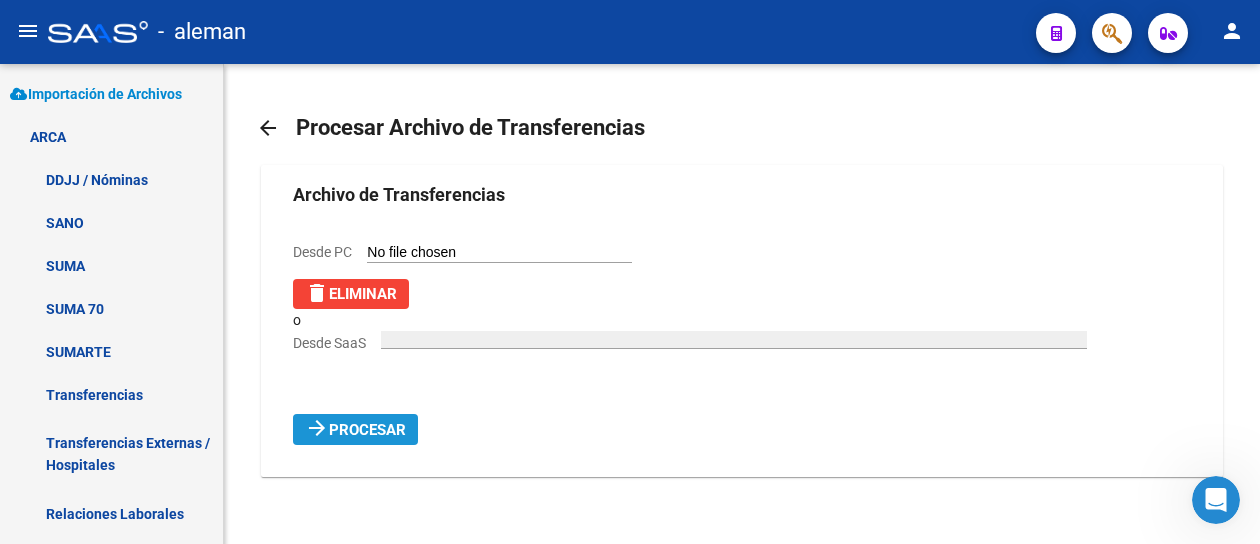 click on "Procesar" 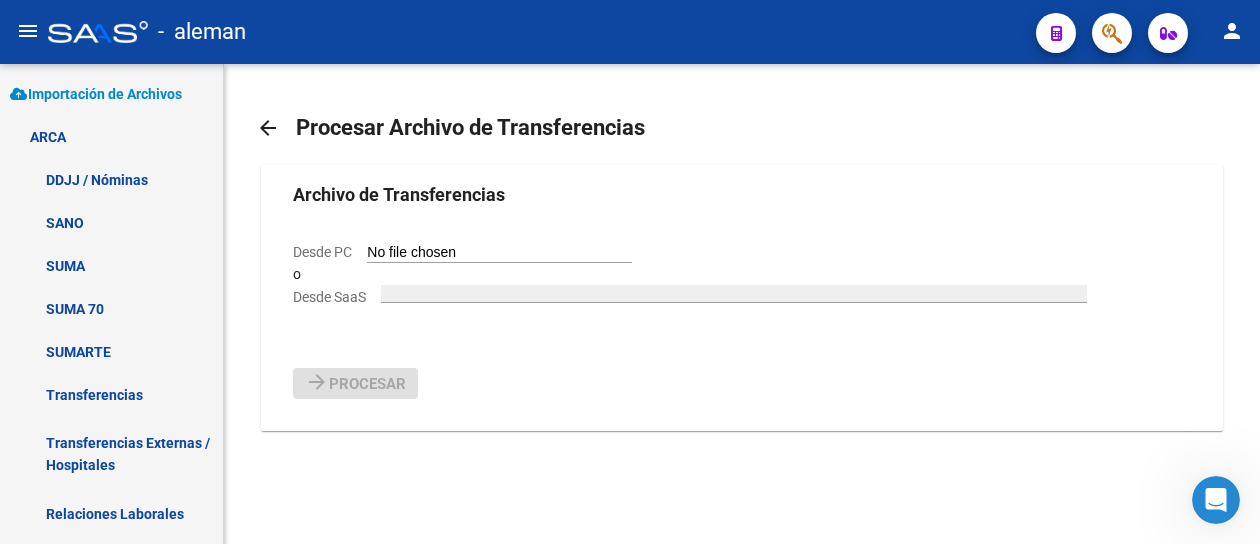click on "Desde PC" 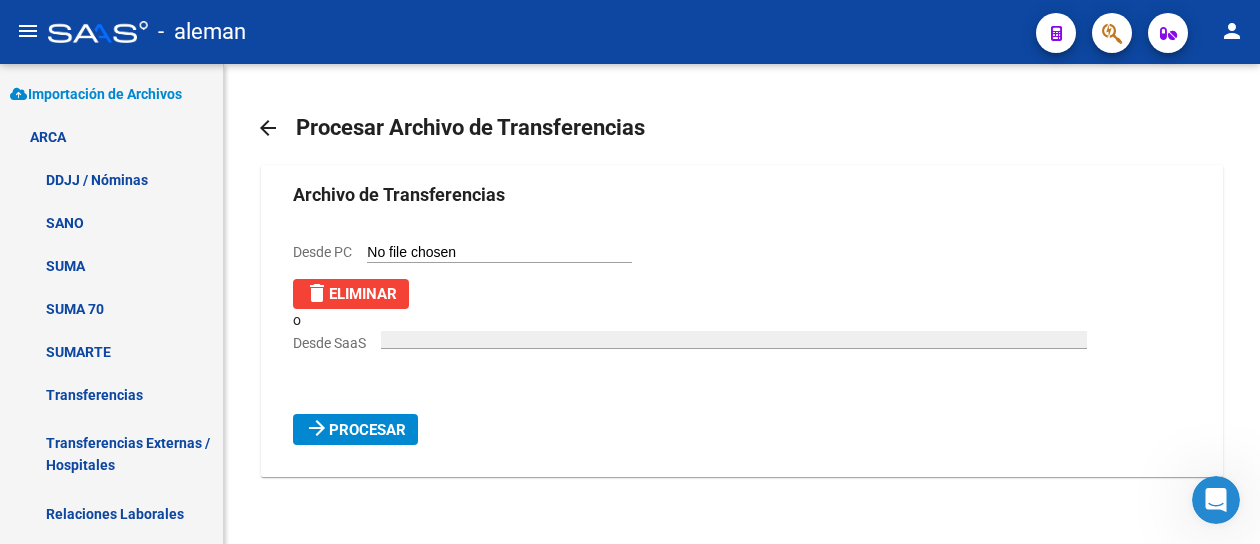 click on "Procesar" 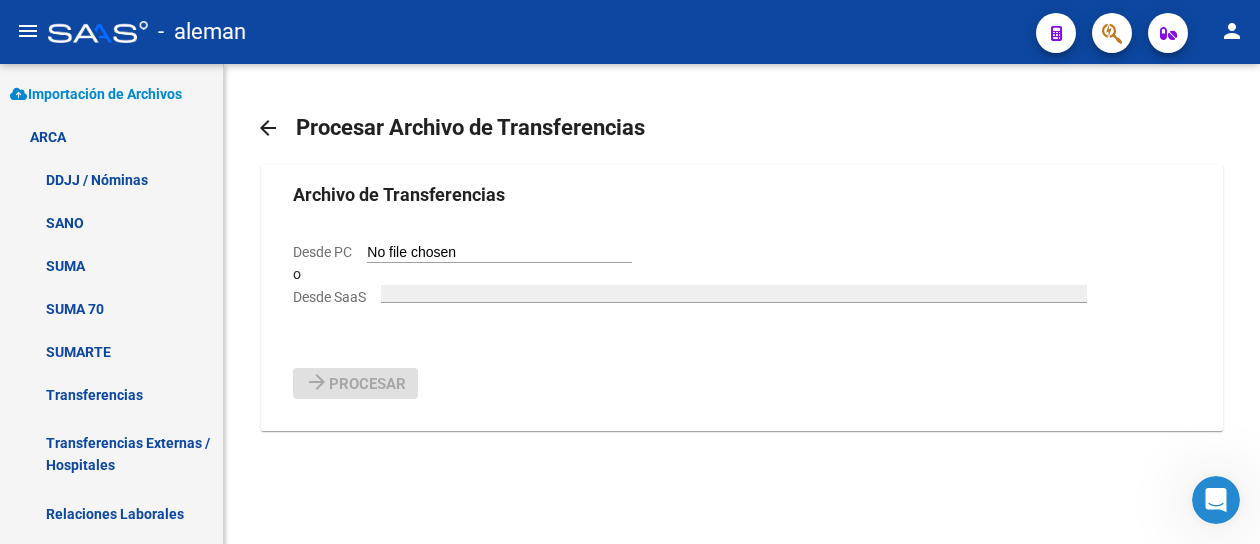 click on "Desde PC" 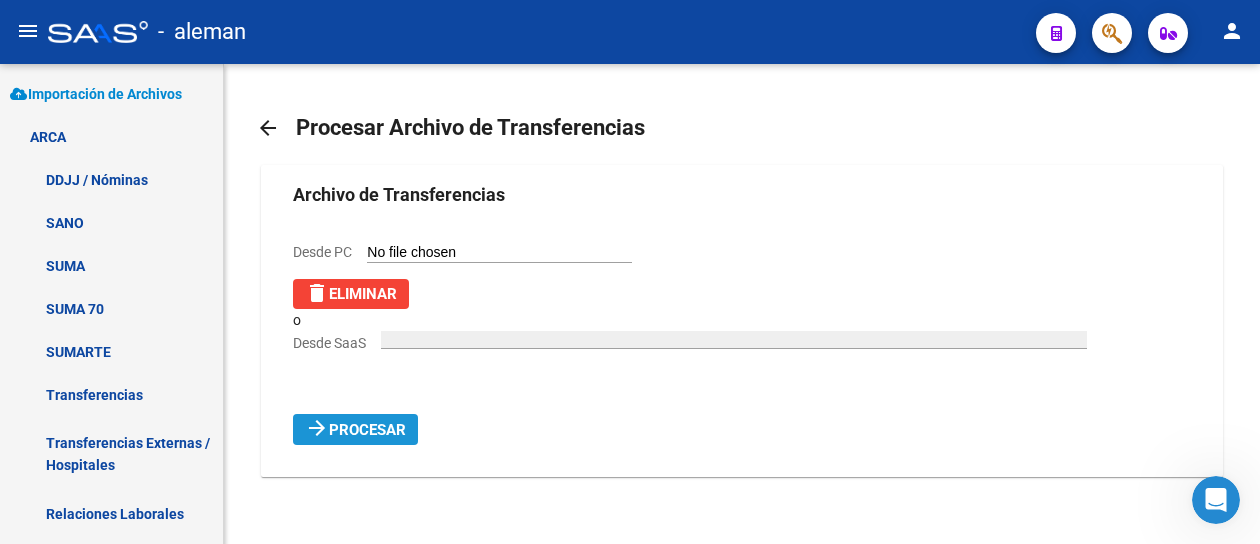 click on "Procesar" 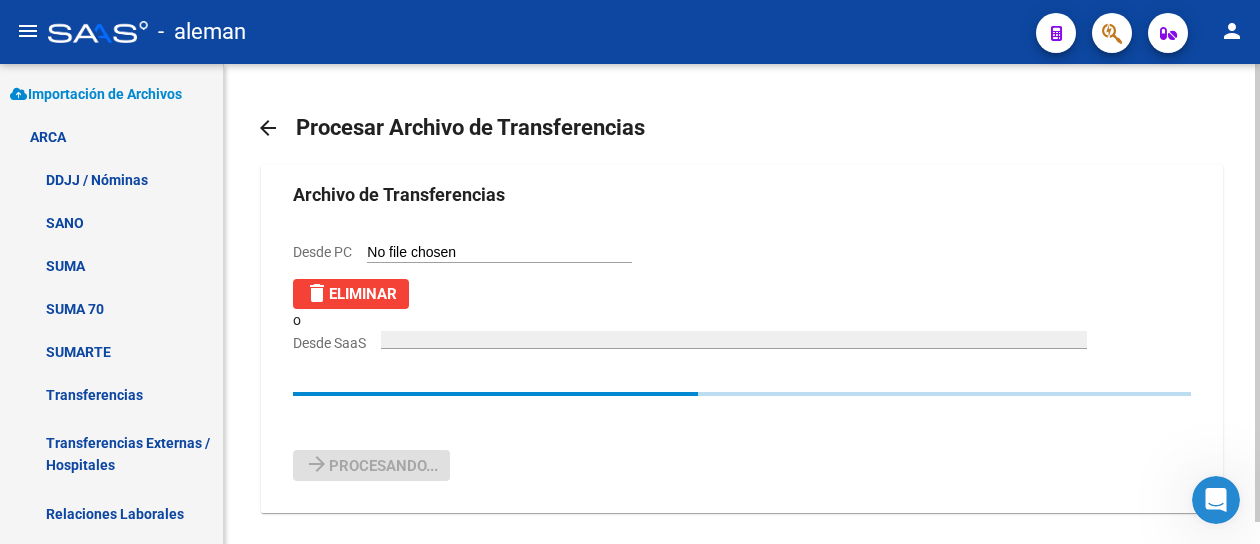 type 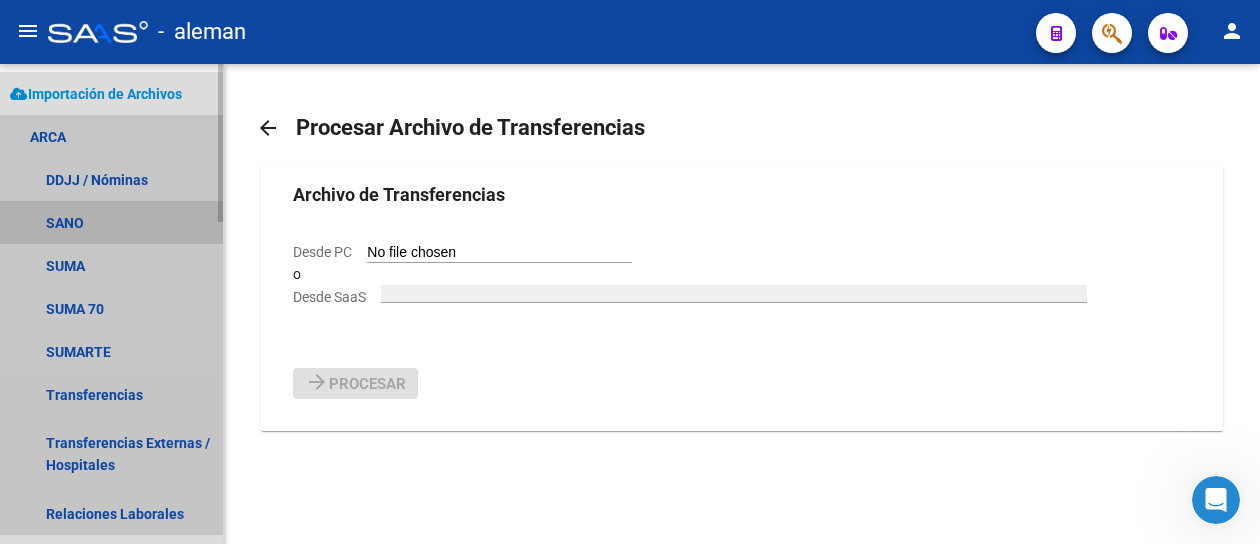 click on "SANO" at bounding box center [111, 222] 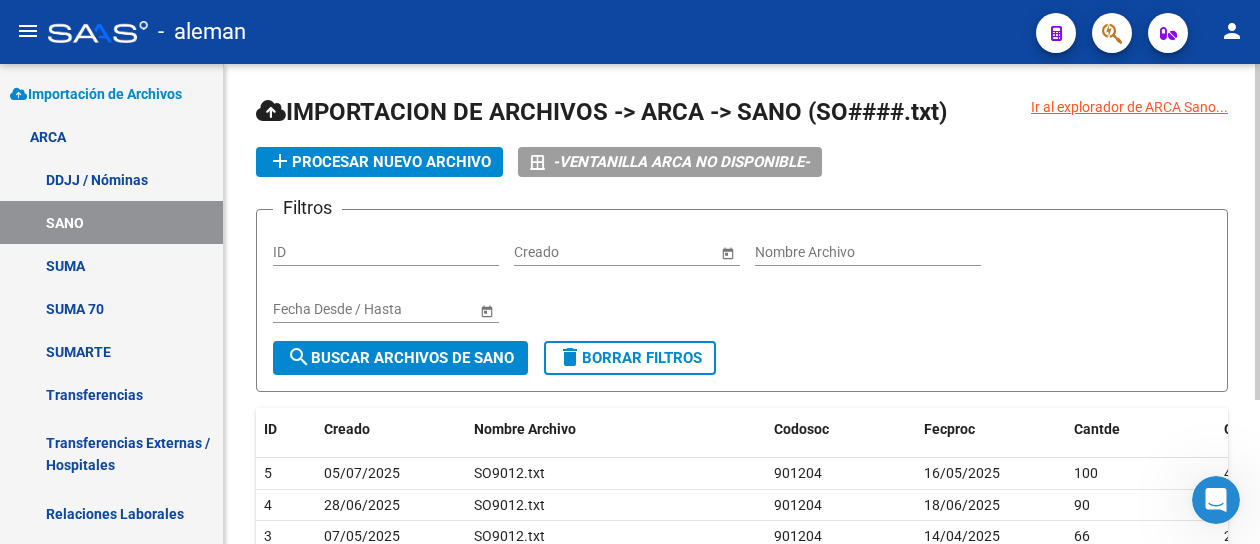 click on "add  Procesar nuevo archivo" 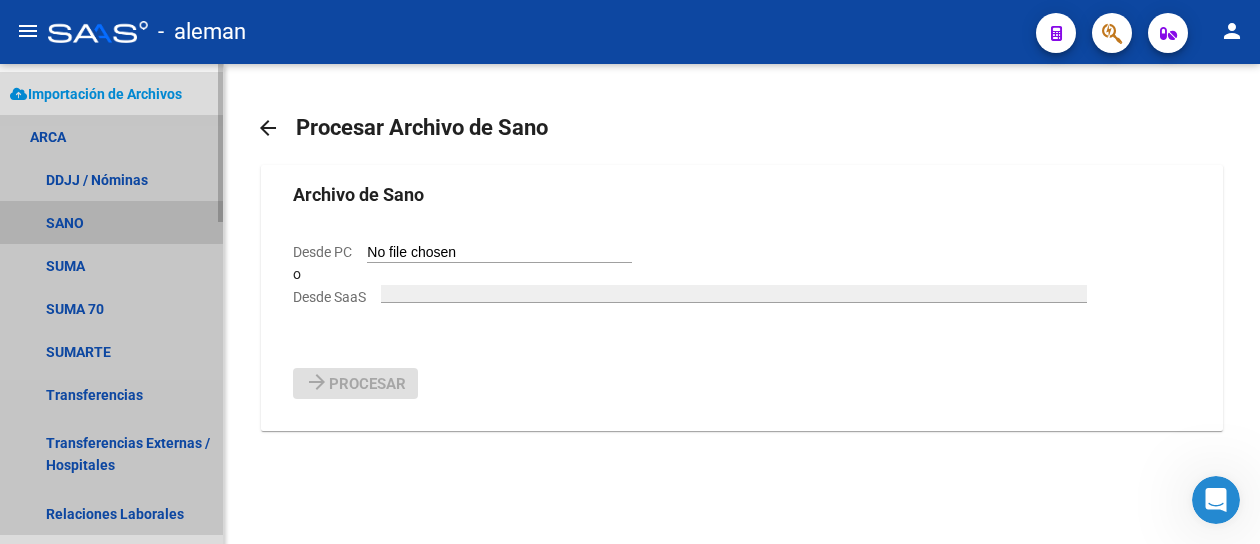 click on "SANO" at bounding box center [111, 222] 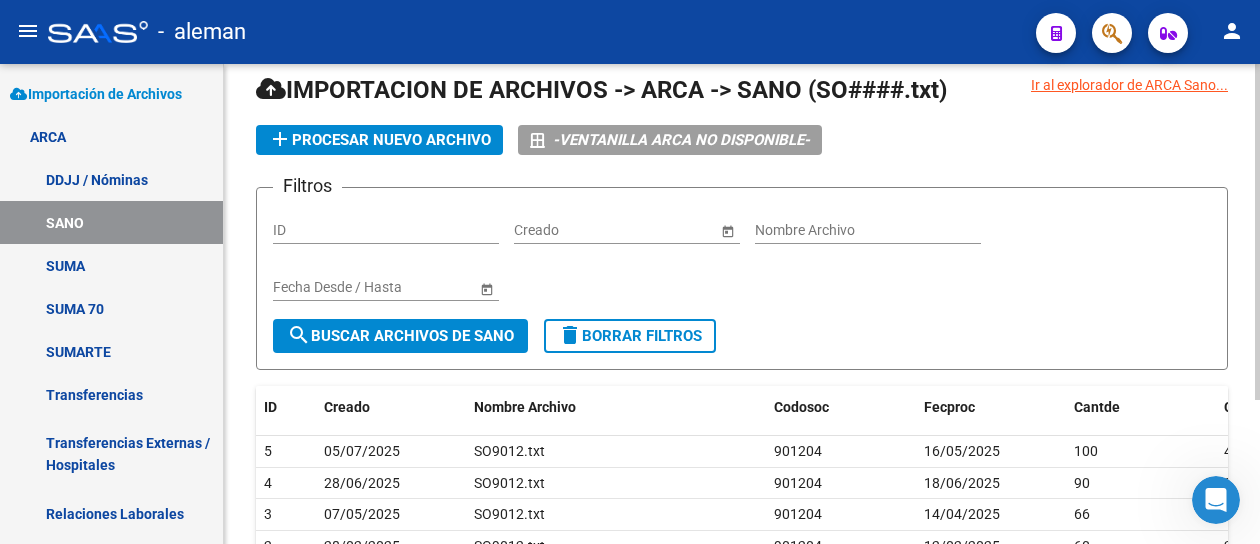 scroll, scrollTop: 0, scrollLeft: 0, axis: both 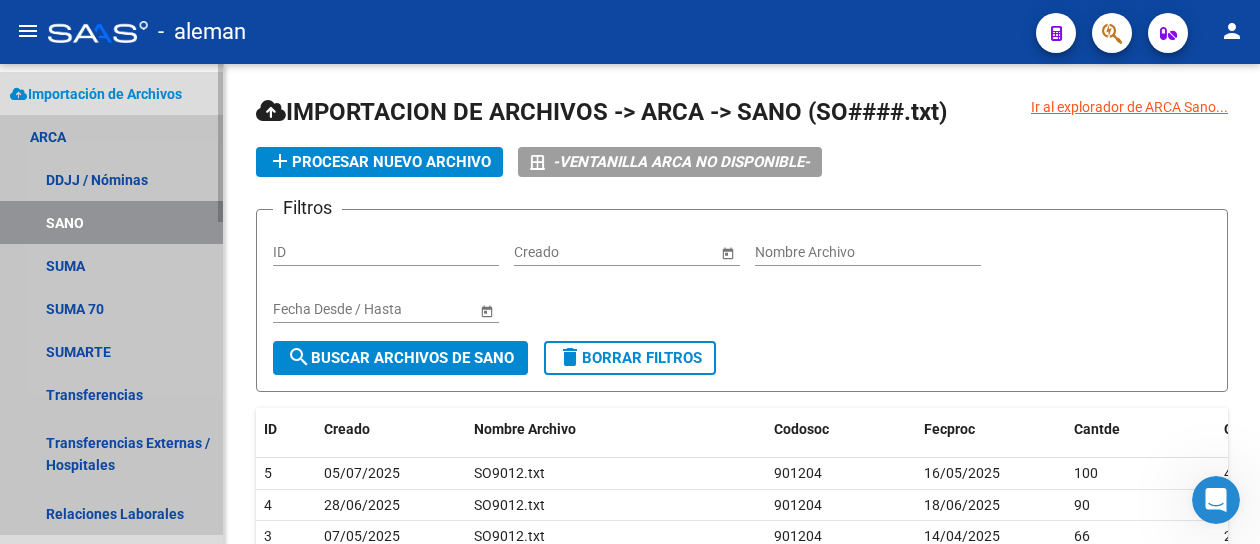 drag, startPoint x: 107, startPoint y: 221, endPoint x: 121, endPoint y: 213, distance: 16.124516 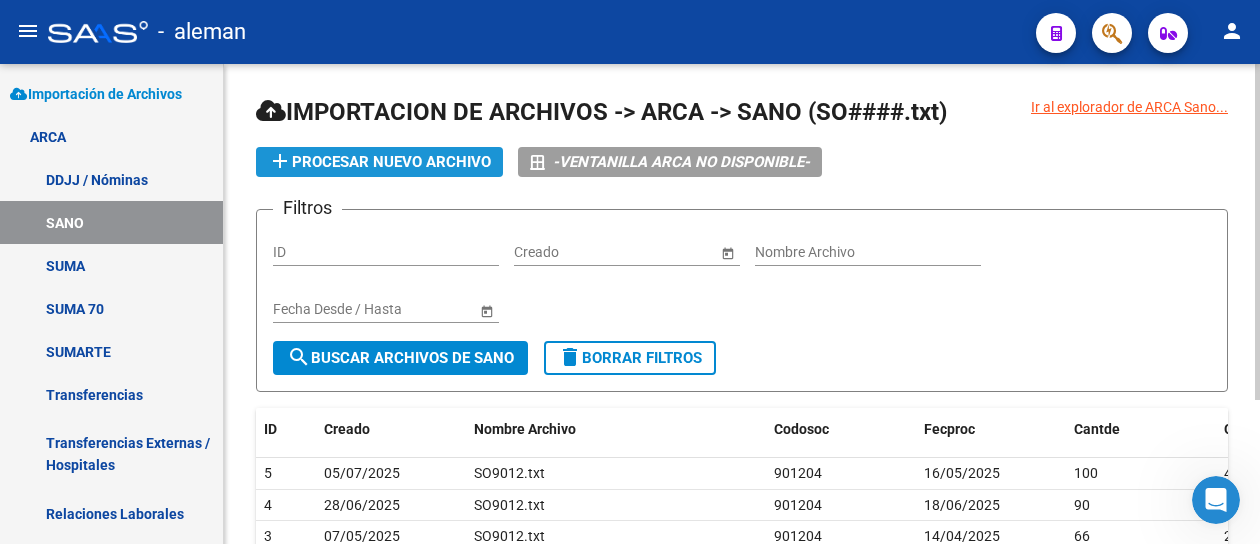 click on "add  Procesar nuevo archivo" 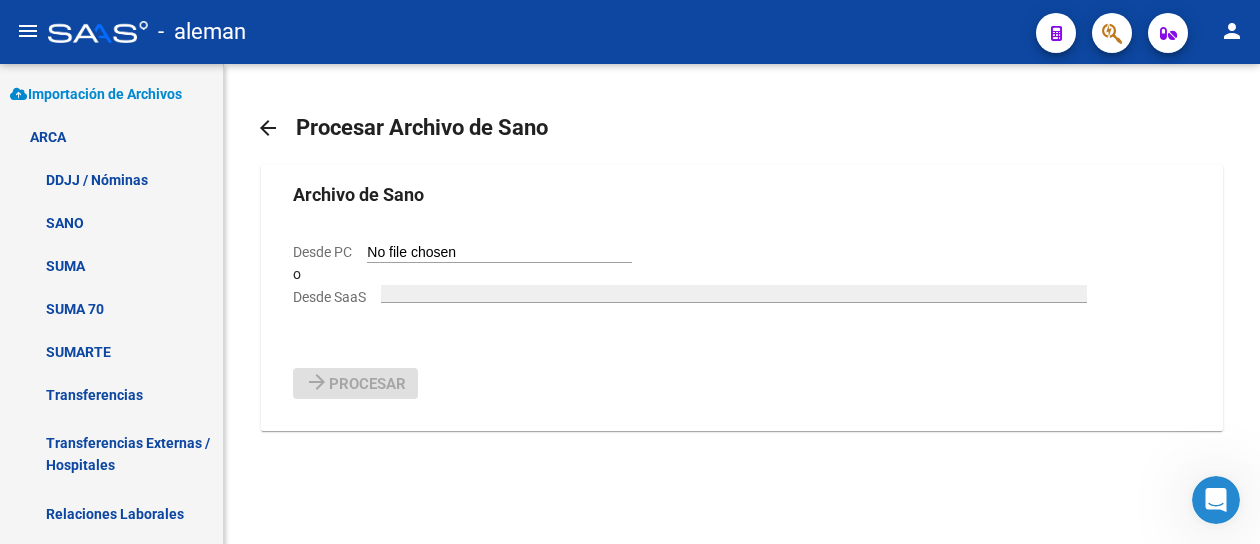 click on "Desde PC" 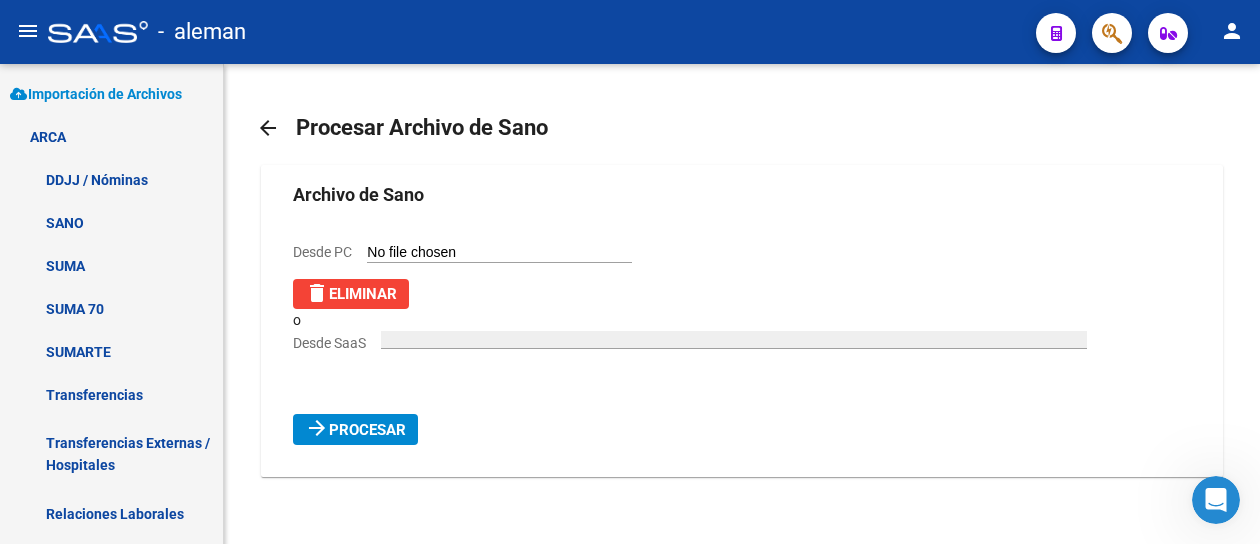 click on "Procesar" 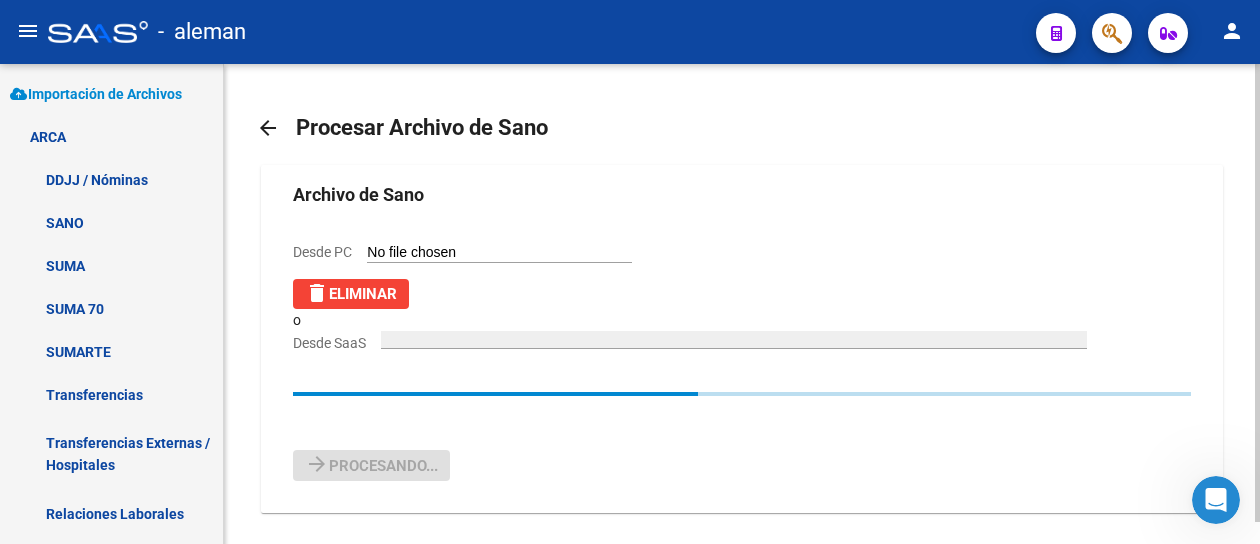 type 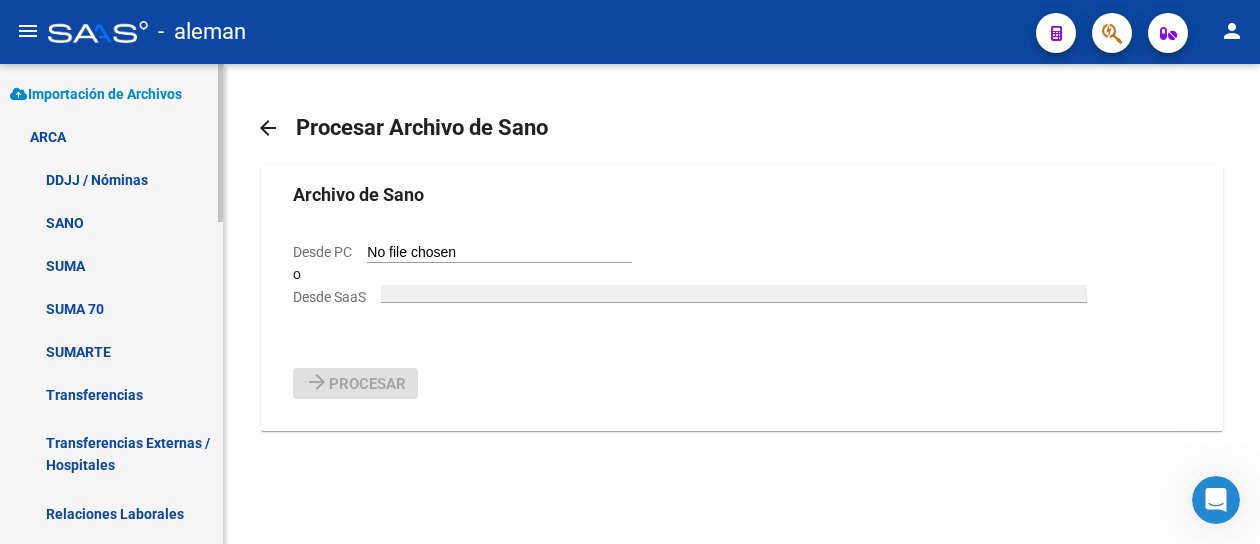 click on "SUMA" at bounding box center [111, 265] 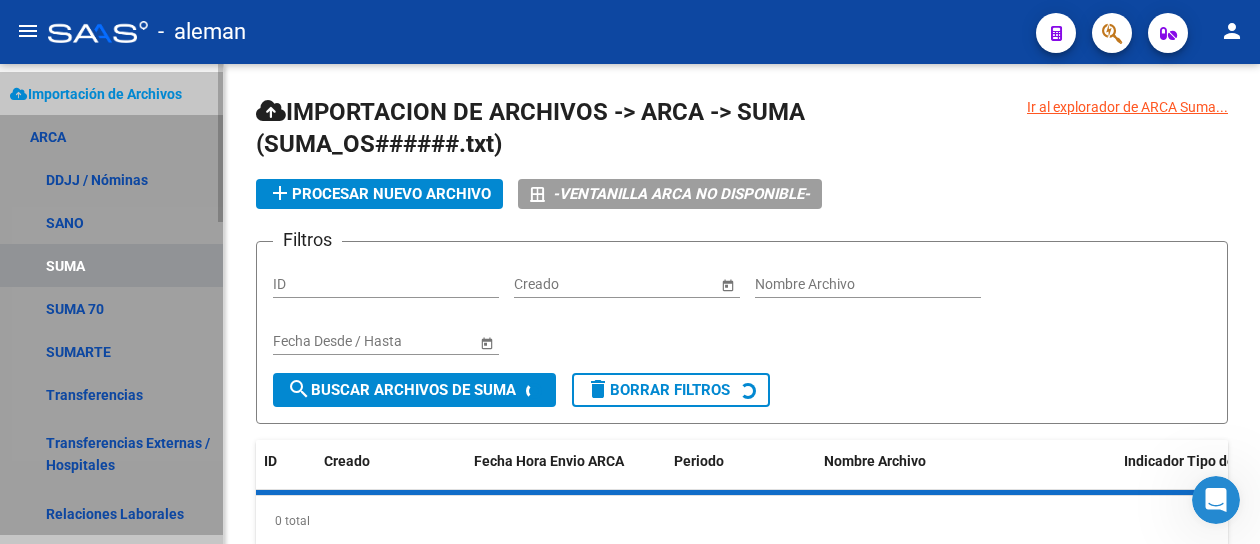 click on "SUMA" at bounding box center [111, 265] 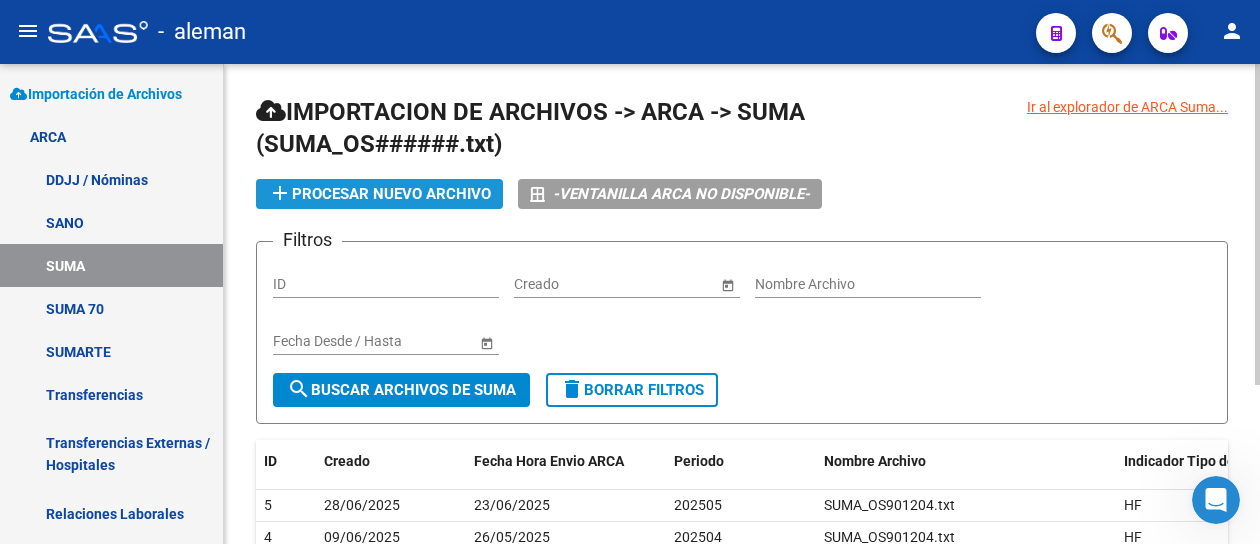 click on "add  Procesar nuevo archivo" 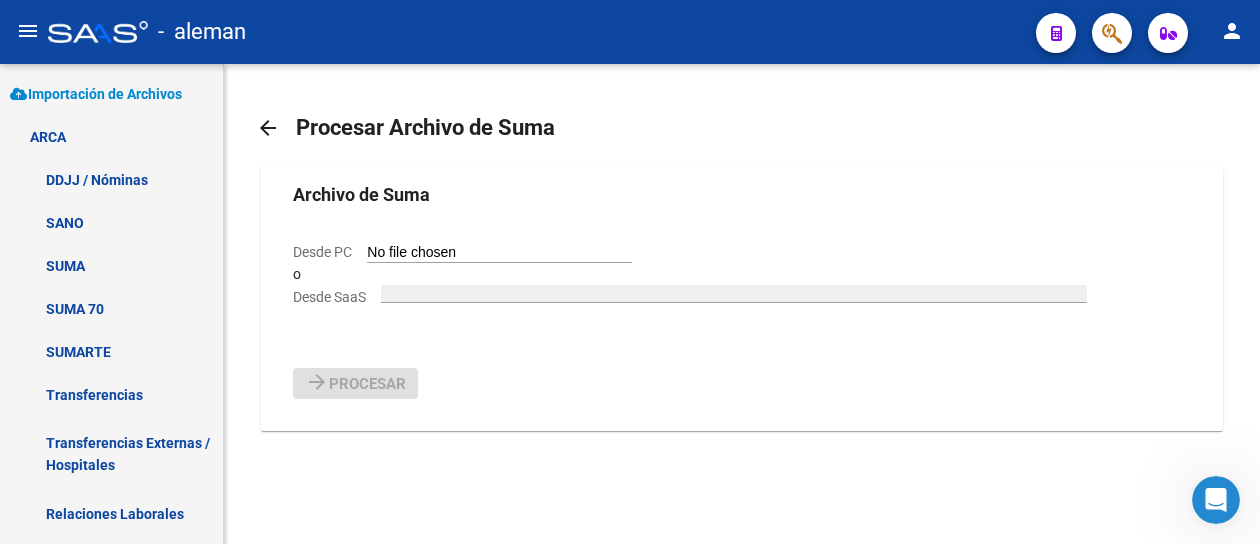 click on "Desde PC" 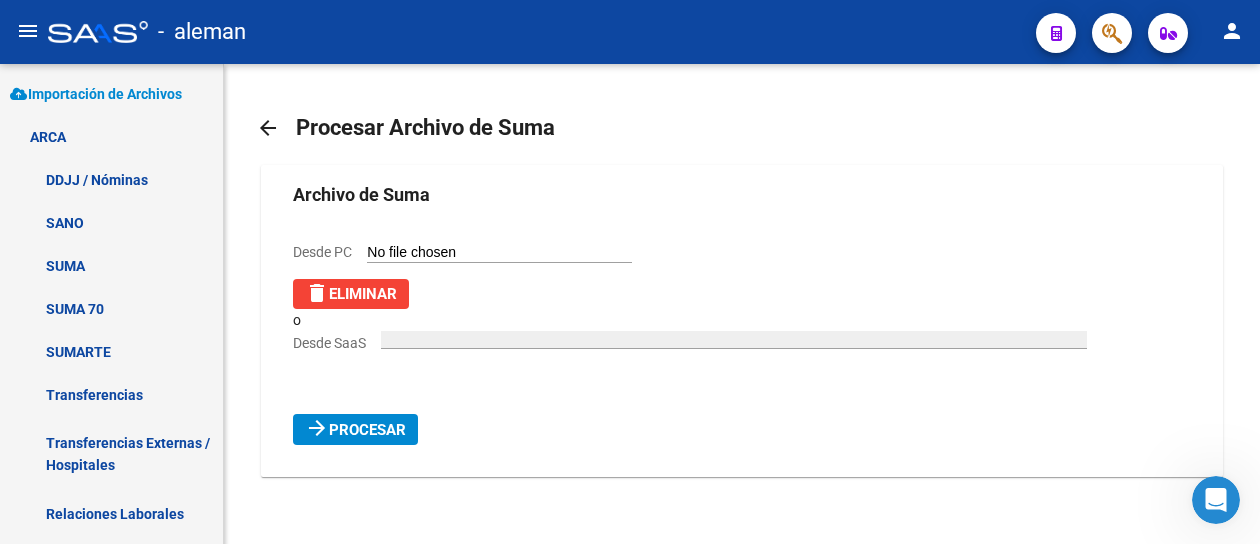 click on "Procesar" 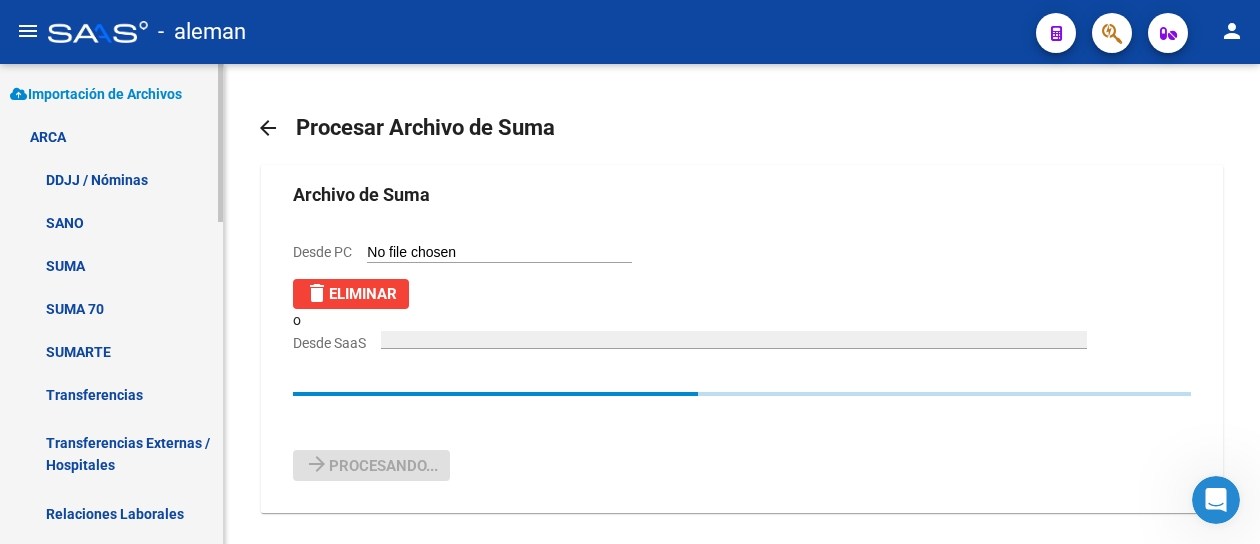 type 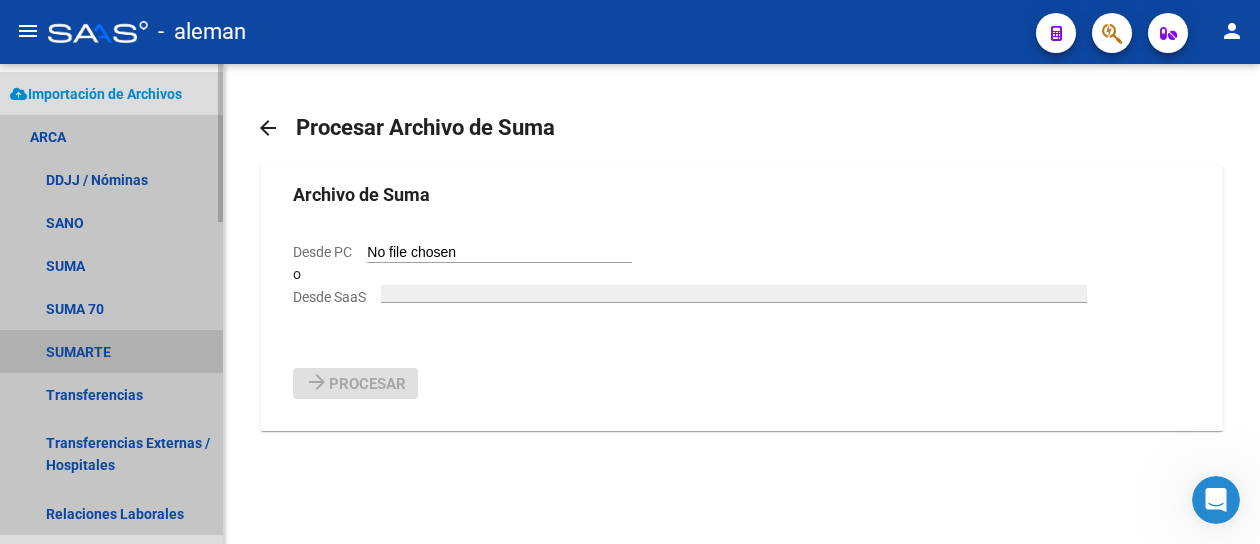 click on "SUMARTE" at bounding box center (111, 351) 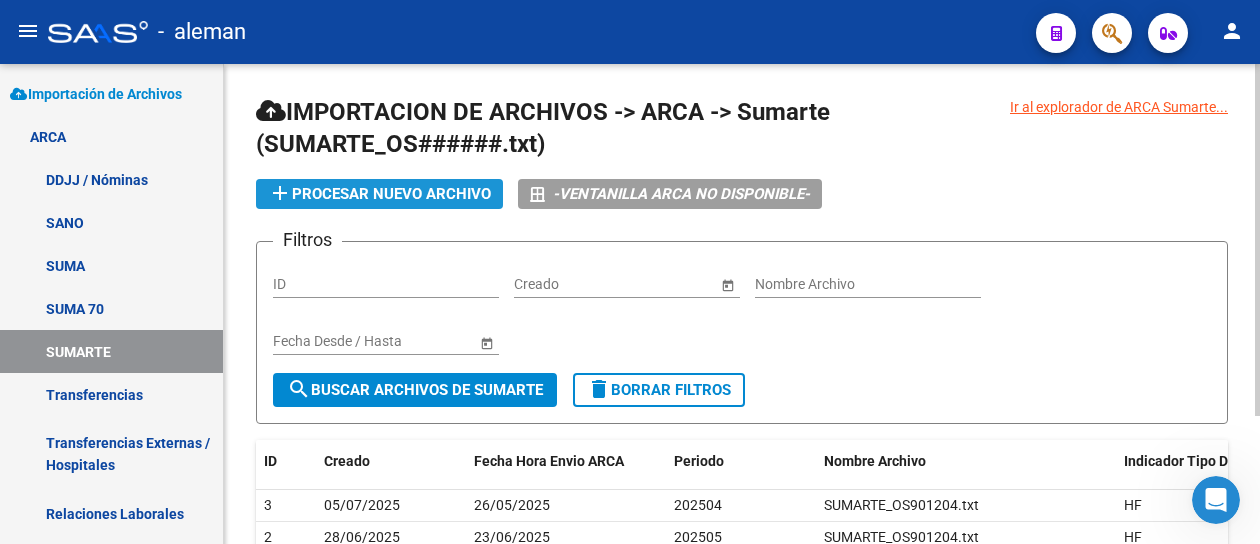 click on "add  Procesar nuevo archivo" 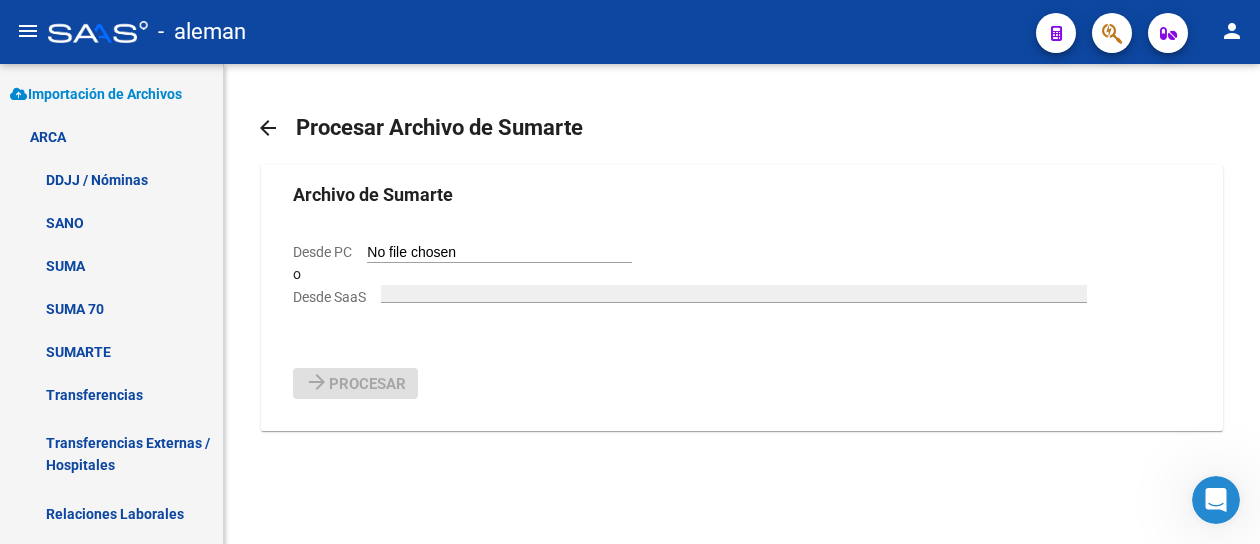 click on "Desde PC" 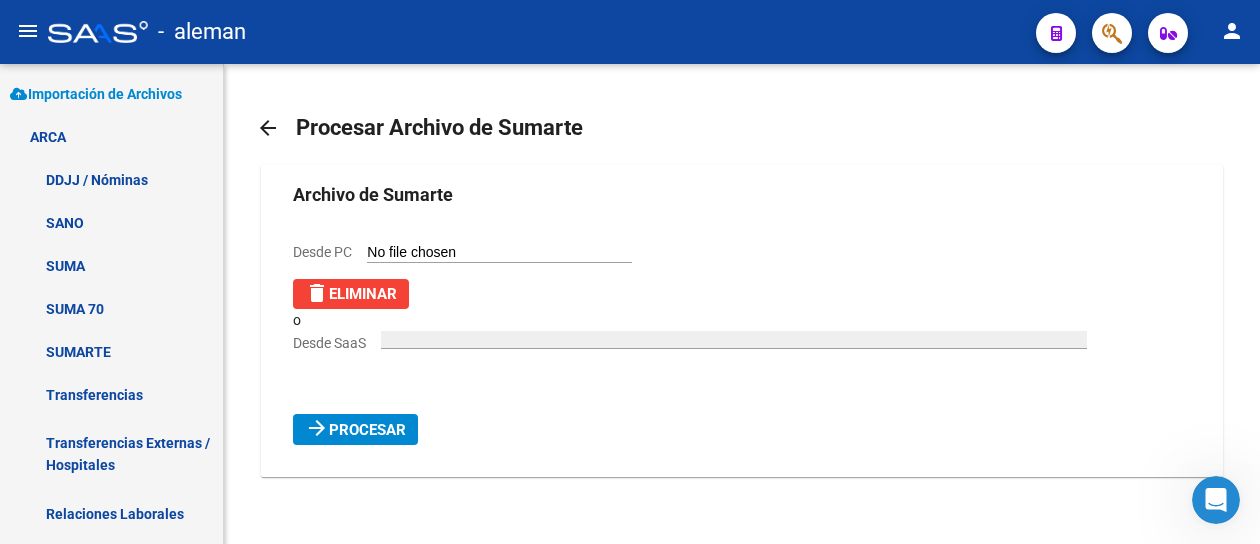 click on "Procesar" 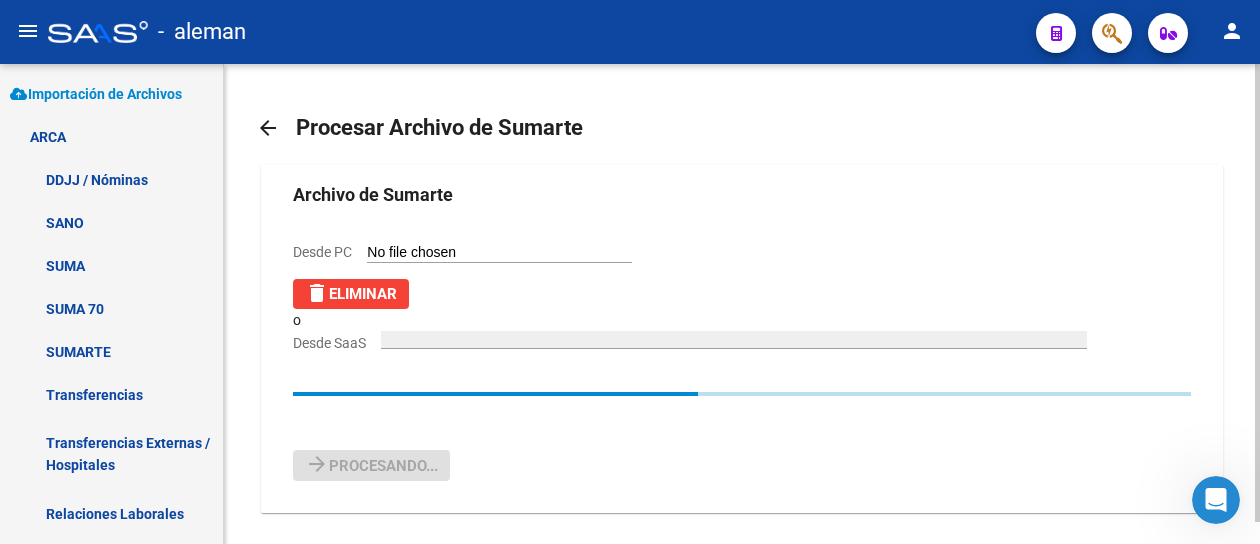 type 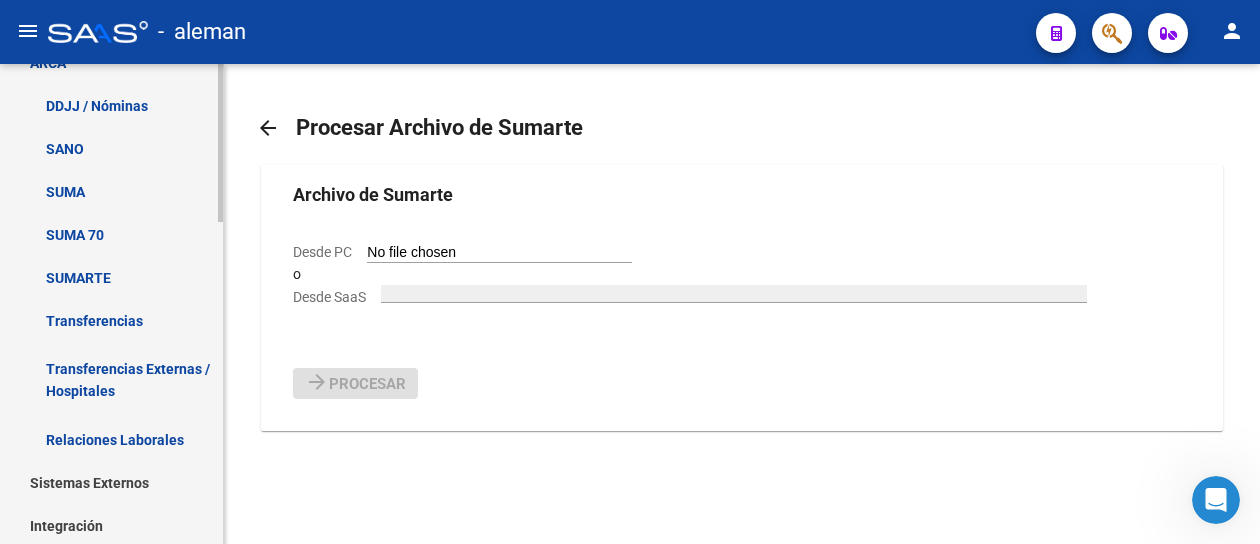 scroll, scrollTop: 788, scrollLeft: 0, axis: vertical 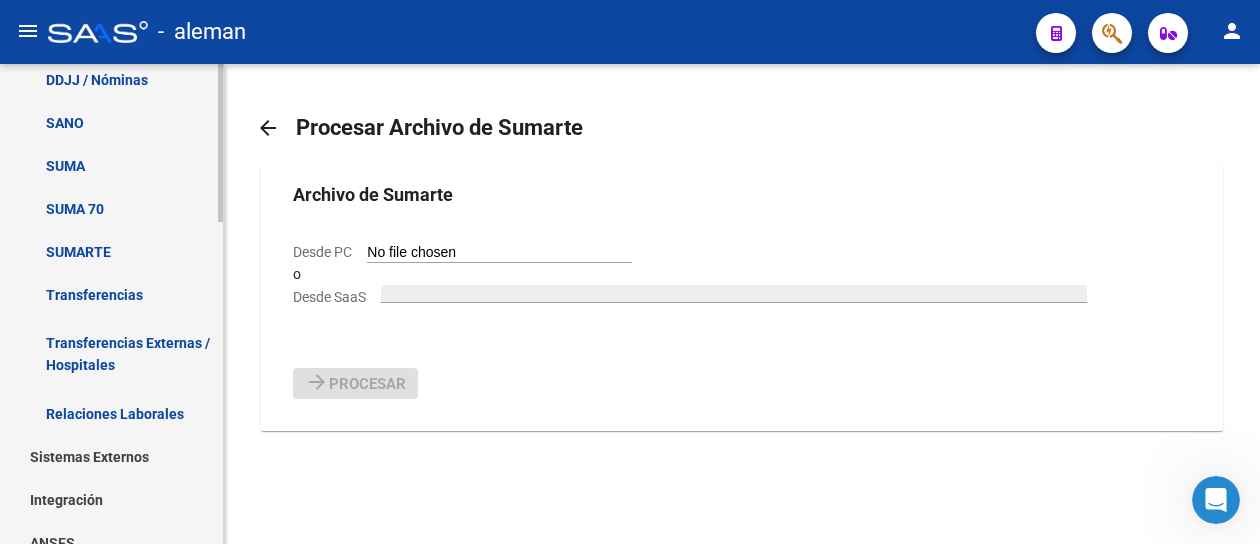 click on "Relaciones Laborales" at bounding box center [111, 413] 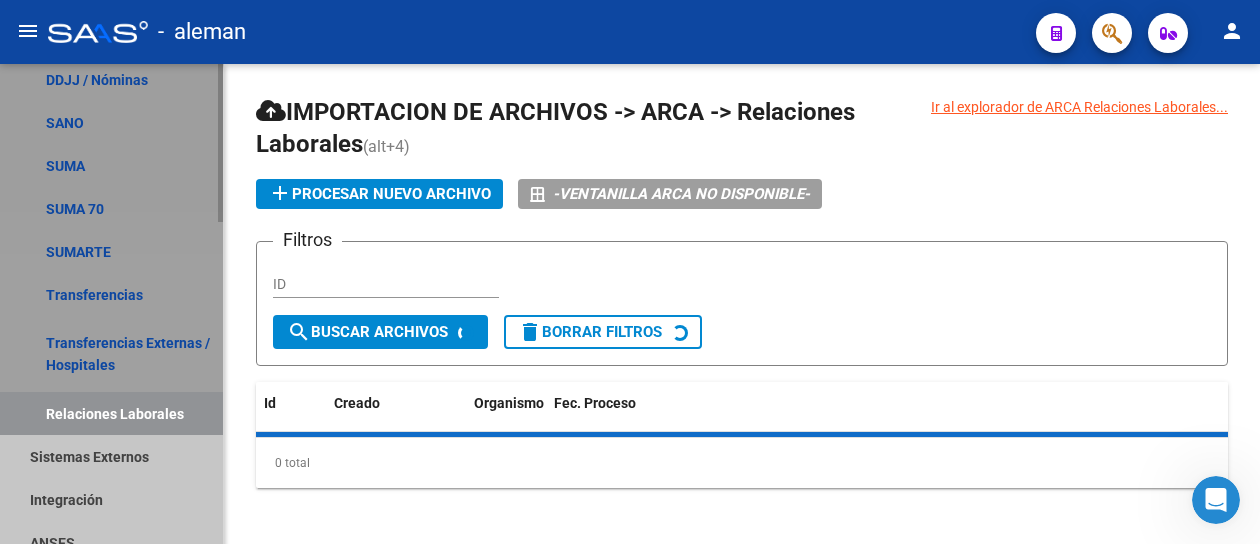 click on "Relaciones Laborales" at bounding box center (111, 413) 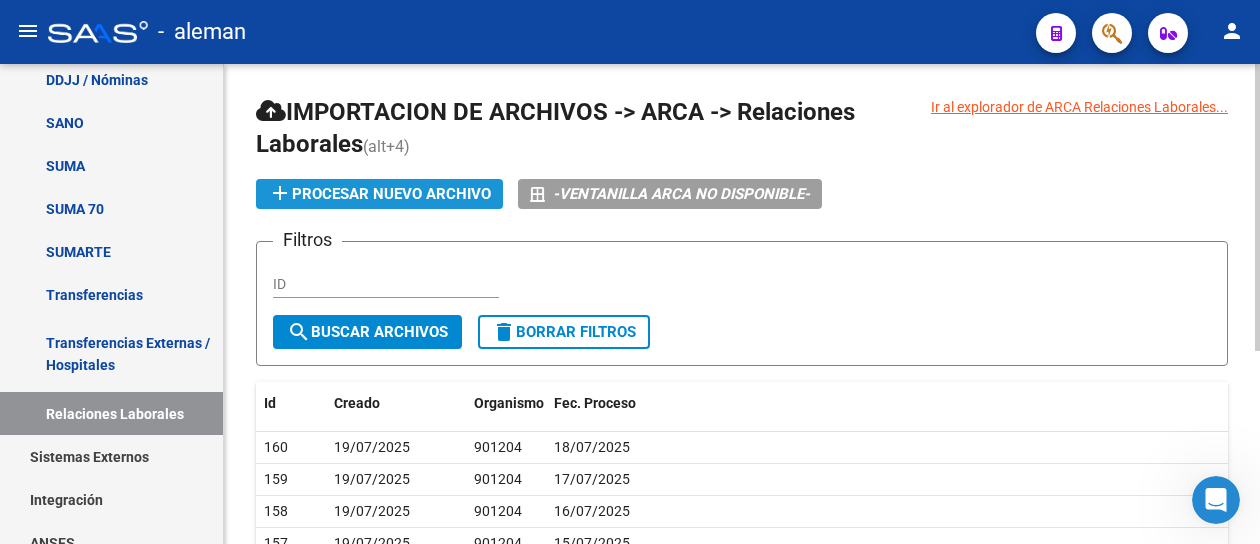 click on "add  Procesar nuevo archivo" 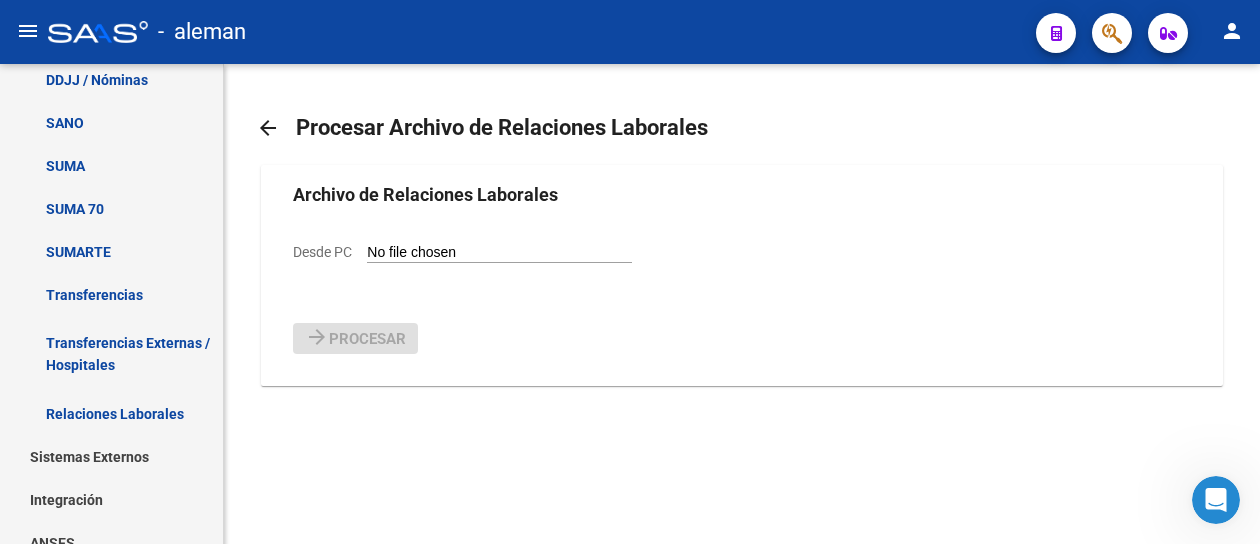 click on "Desde PC" 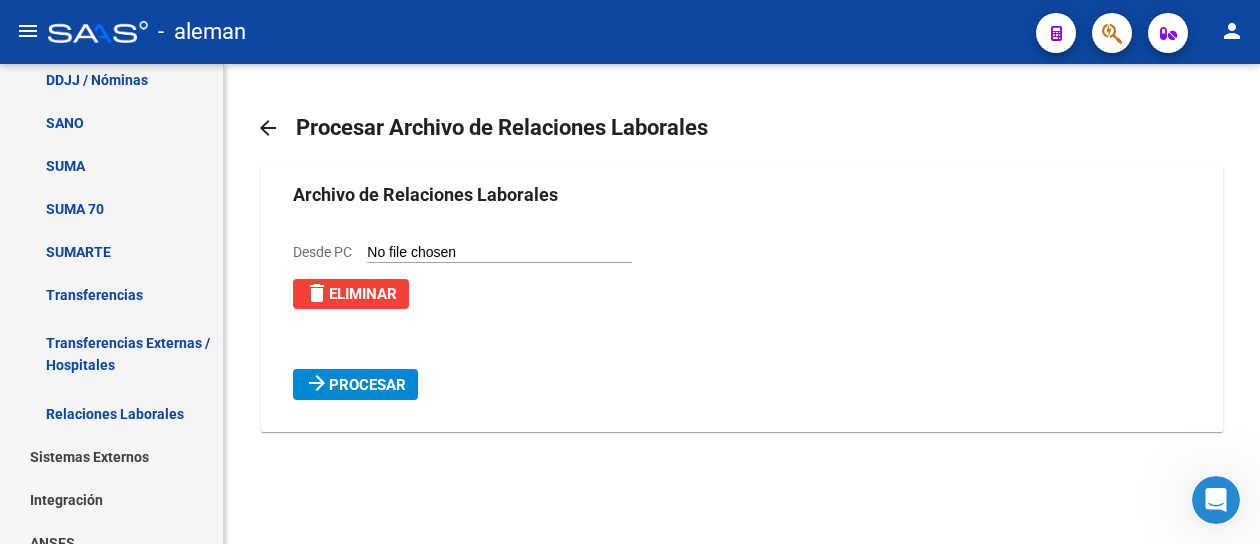 click on "Procesar" 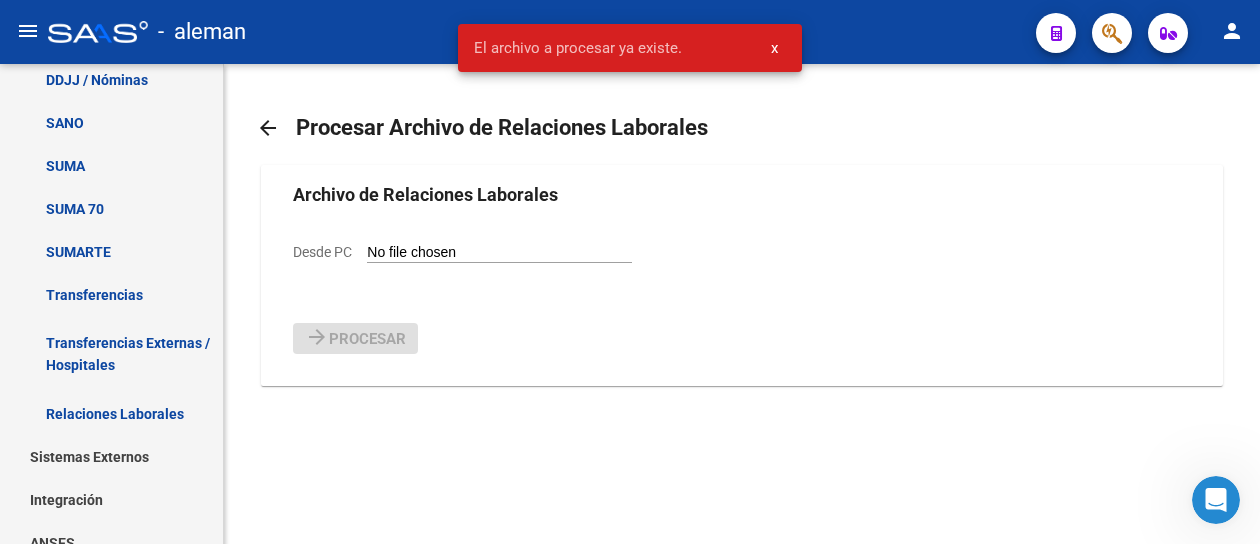 drag, startPoint x: 771, startPoint y: 47, endPoint x: 745, endPoint y: 72, distance: 36.069378 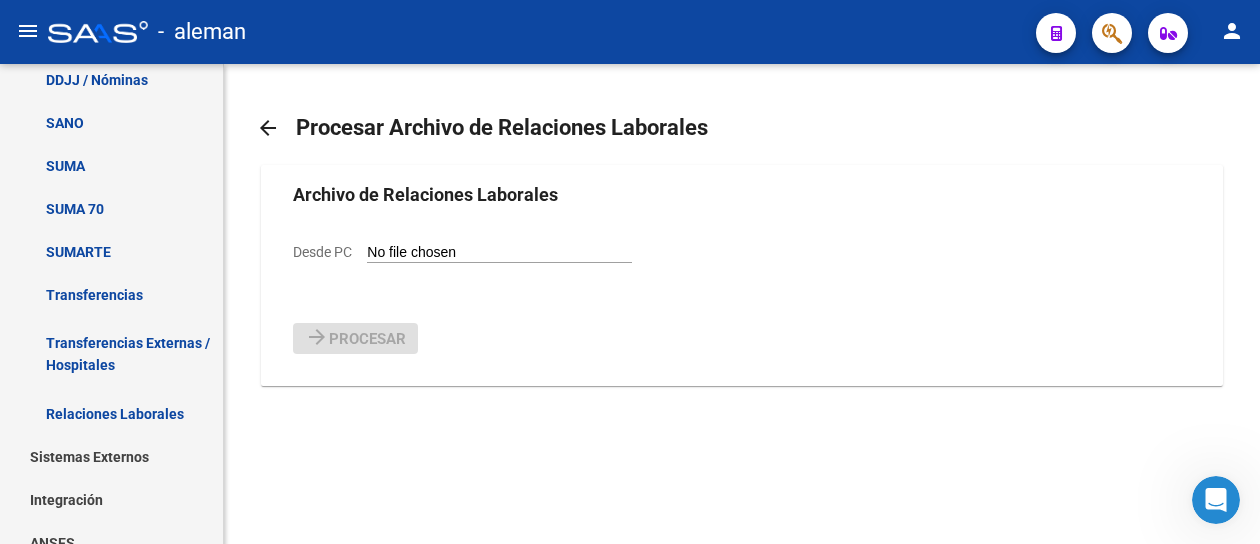click on "Desde PC" 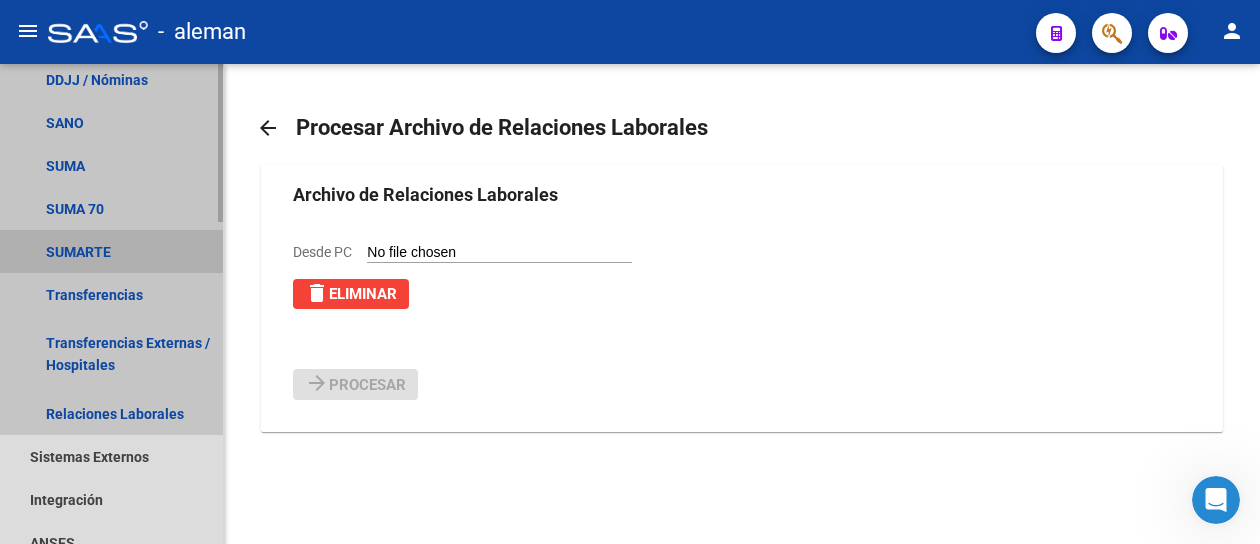 click on "SUMARTE" at bounding box center [111, 251] 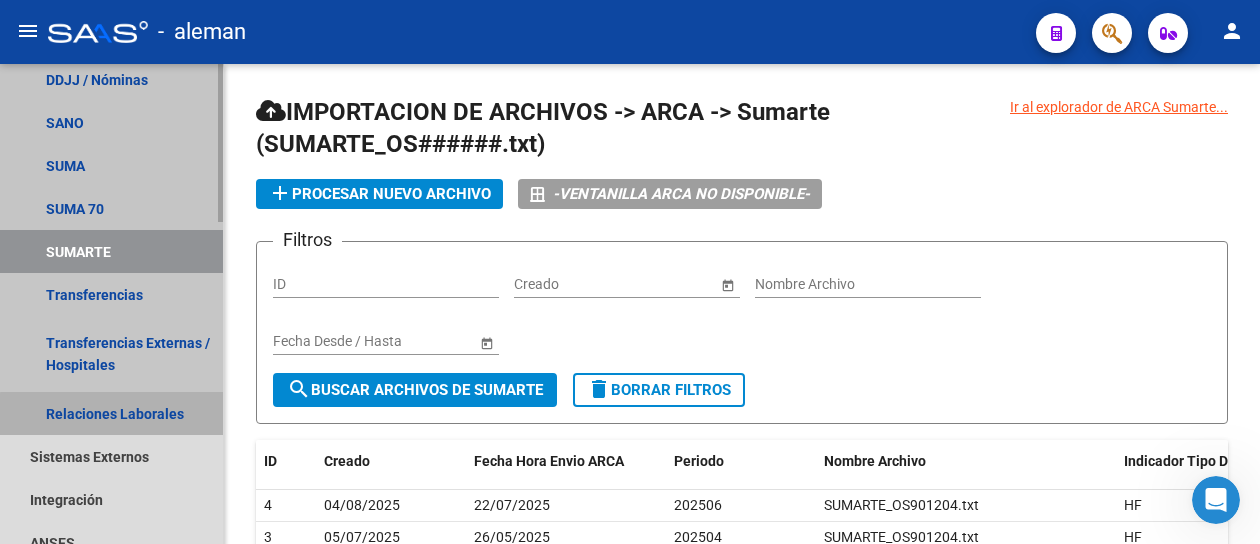 click on "Relaciones Laborales" at bounding box center (111, 413) 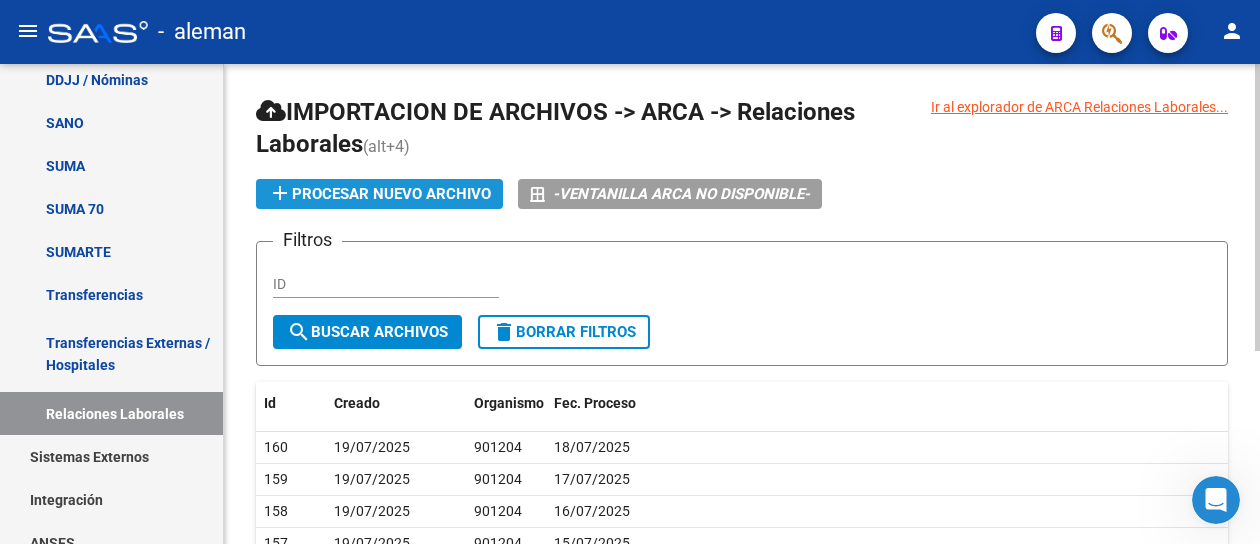 click on "add  Procesar nuevo archivo" 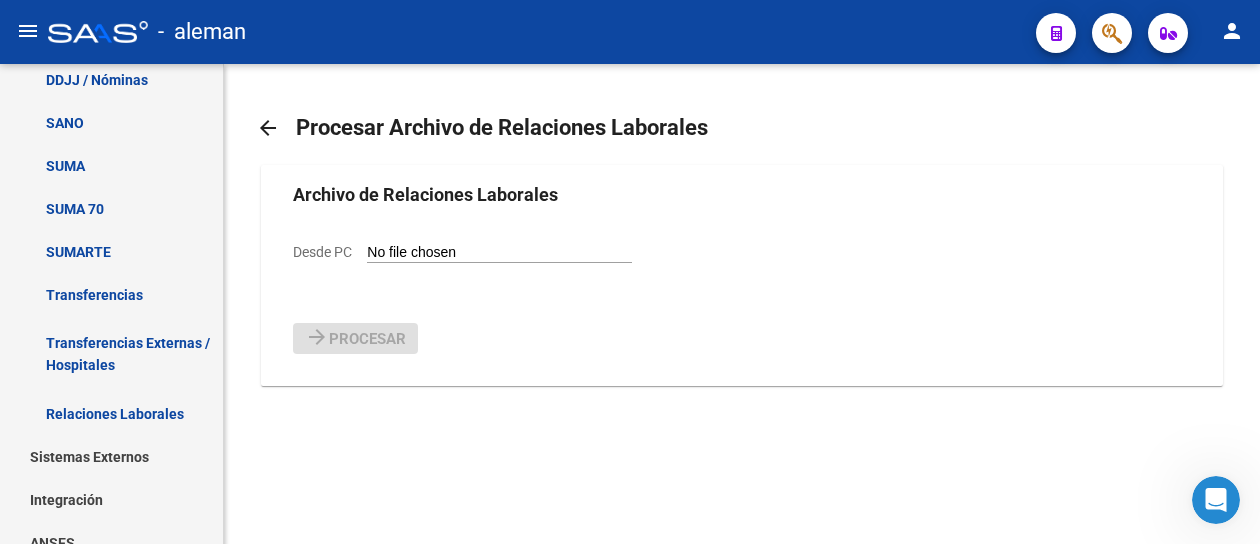 click on "Desde PC" 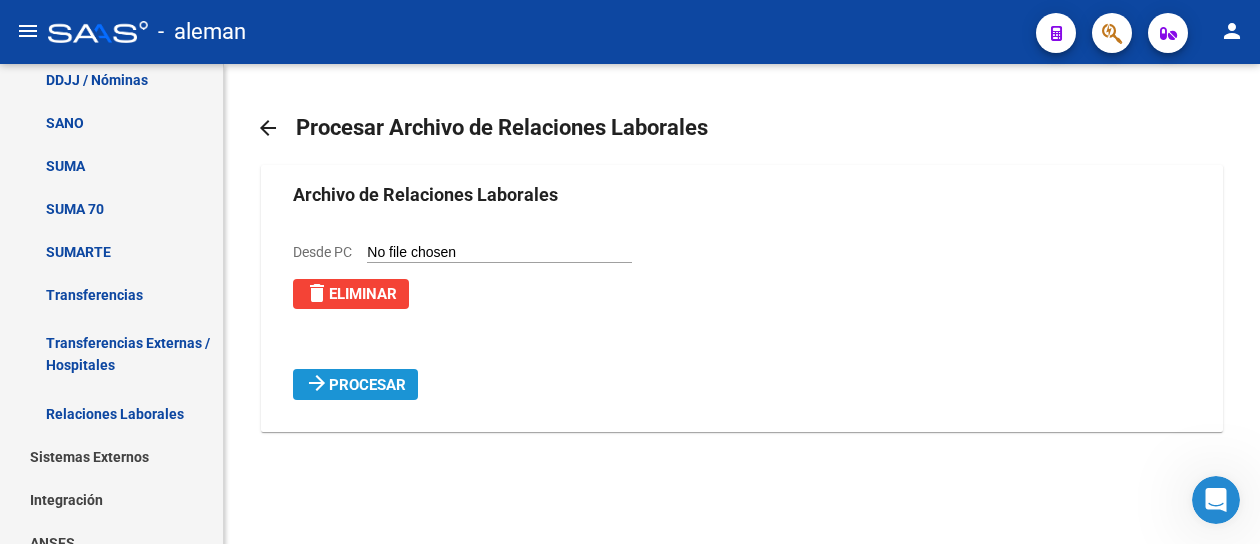 click on "Procesar" 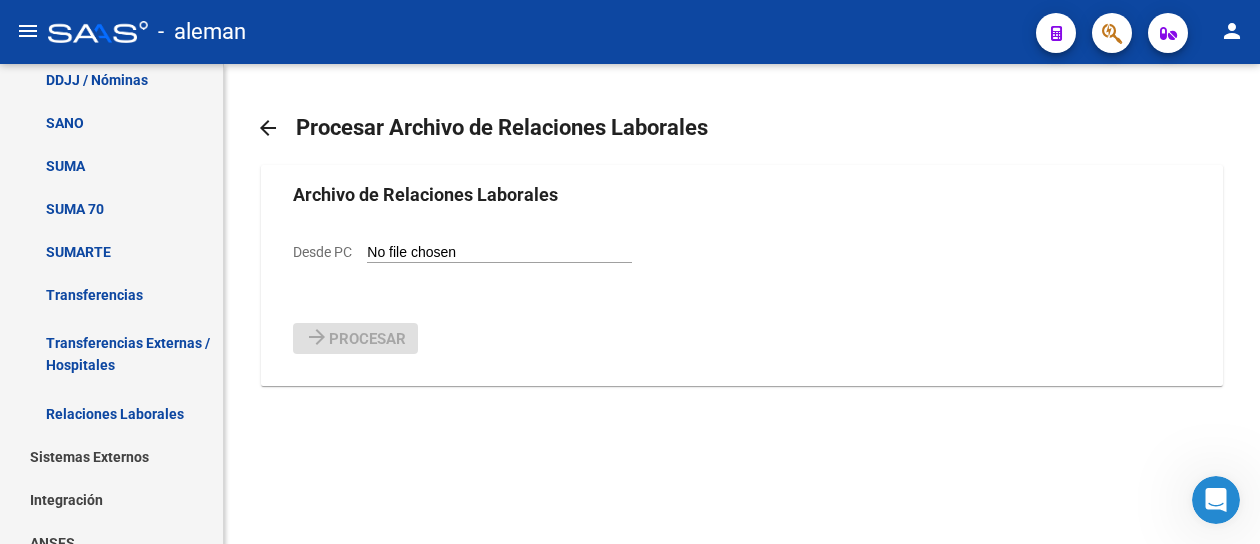 click on "Desde PC" 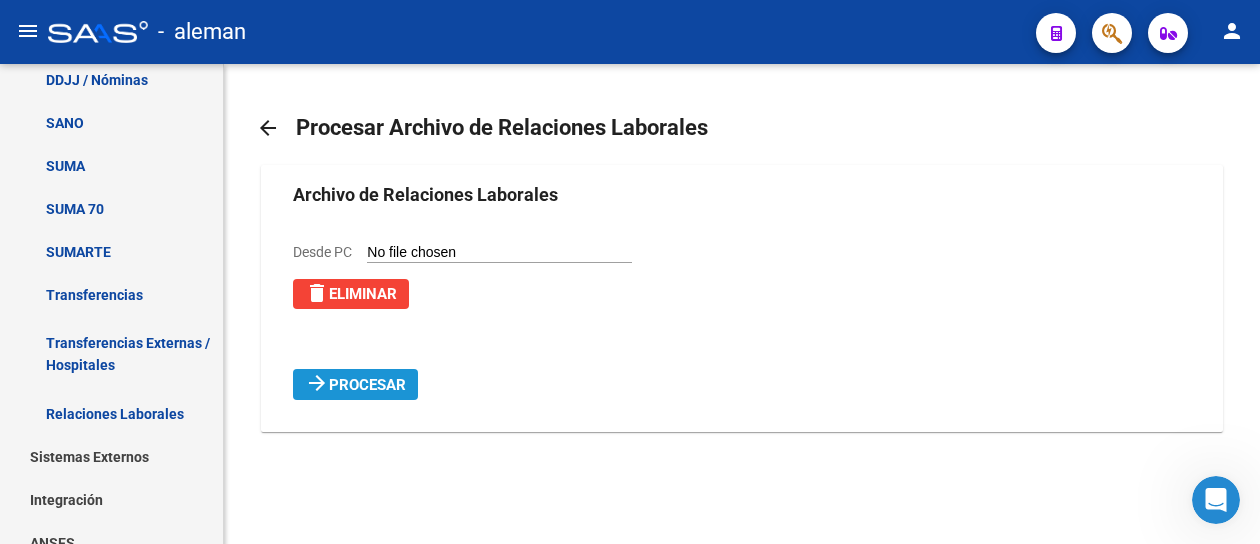 click on "Procesar" 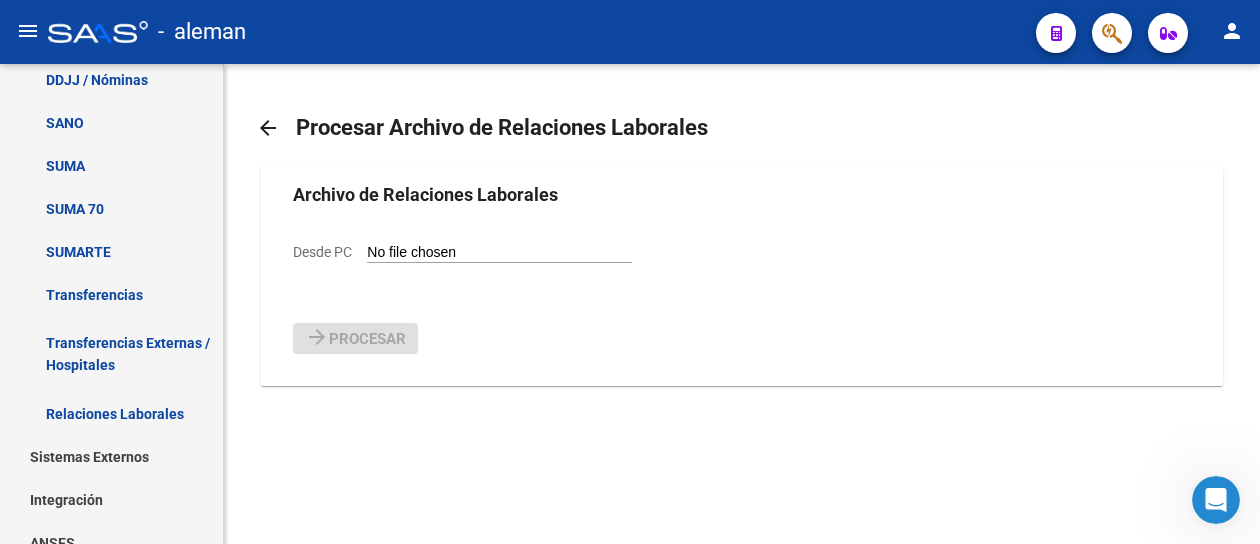 click on "Desde PC" 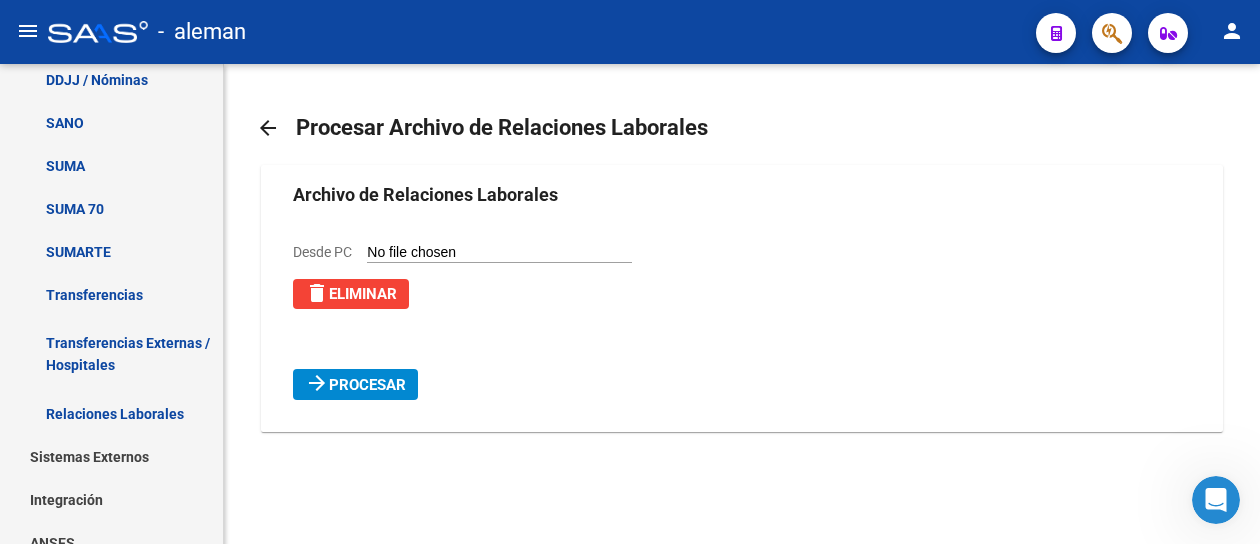 click on "Procesar" 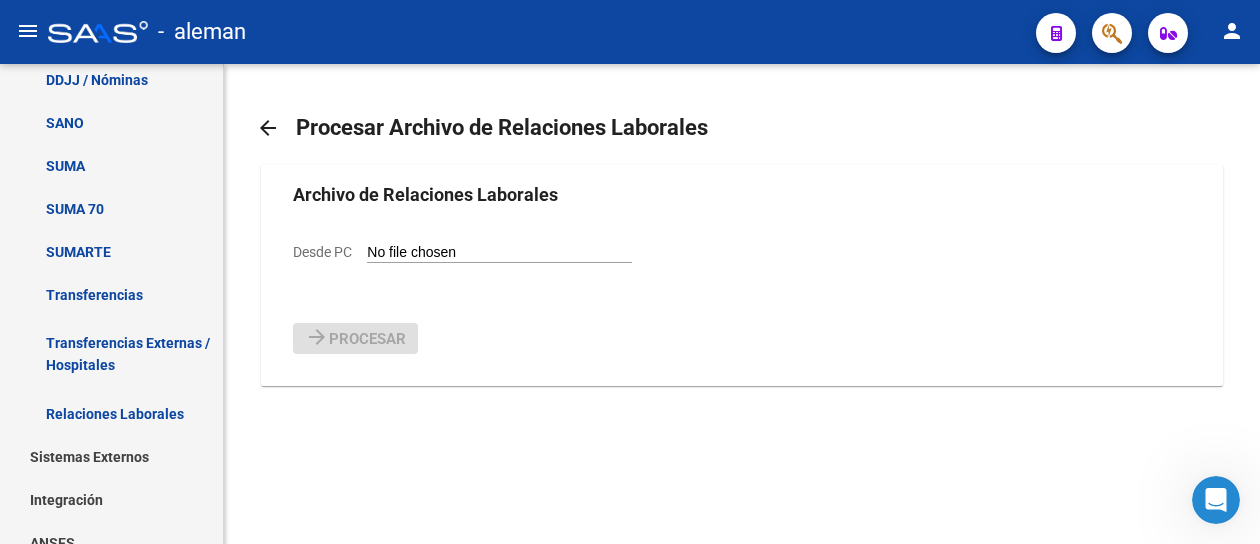 click on "Desde PC" 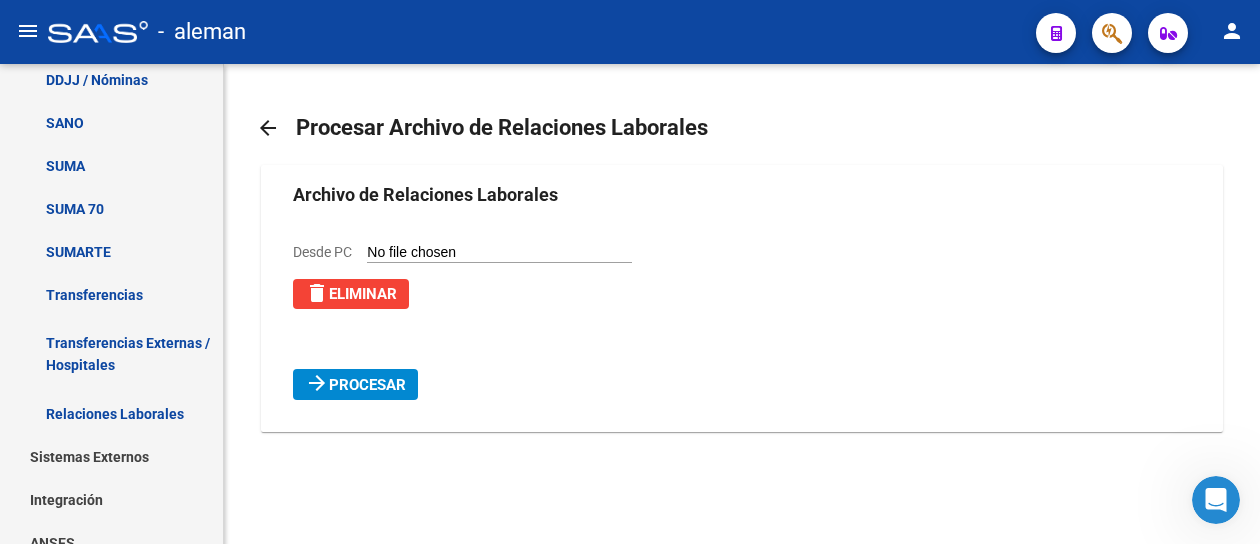 click on "Procesar" 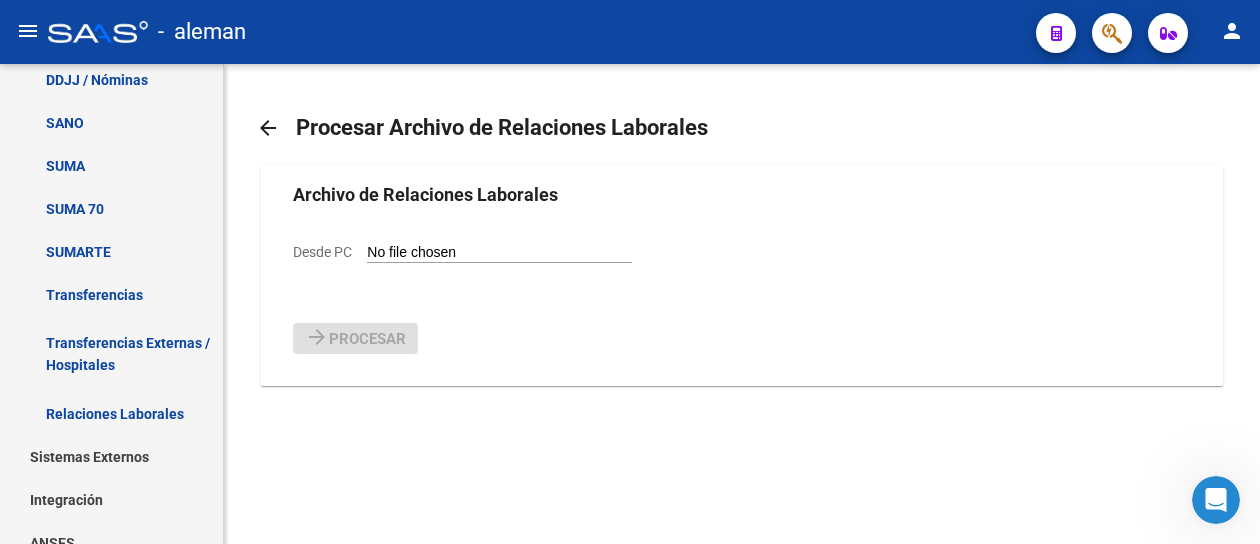 click on "Desde PC" 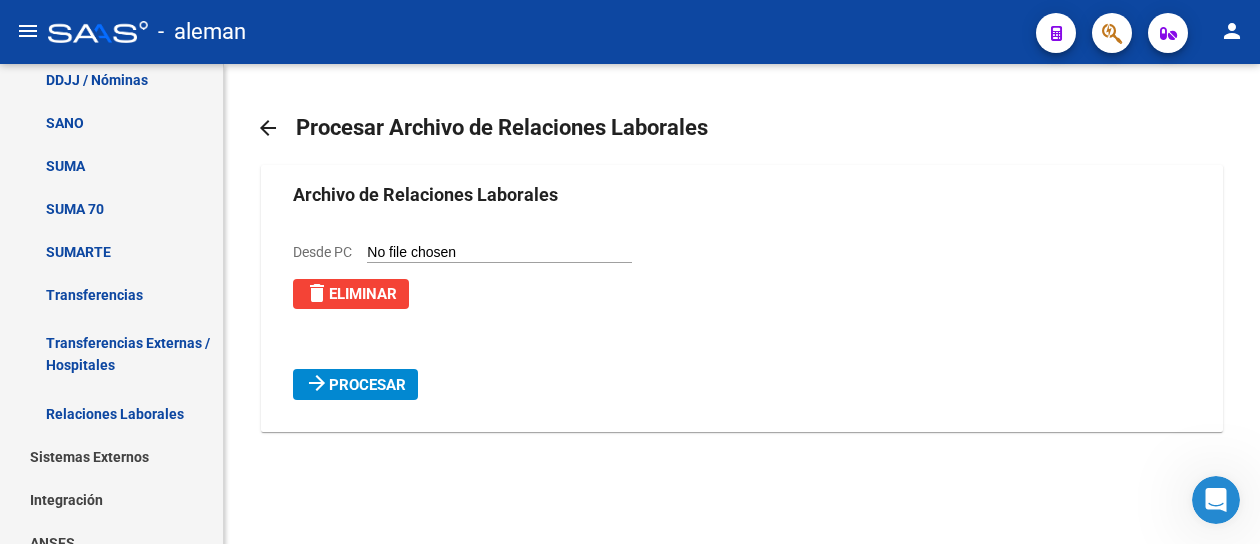 click on "Procesar" 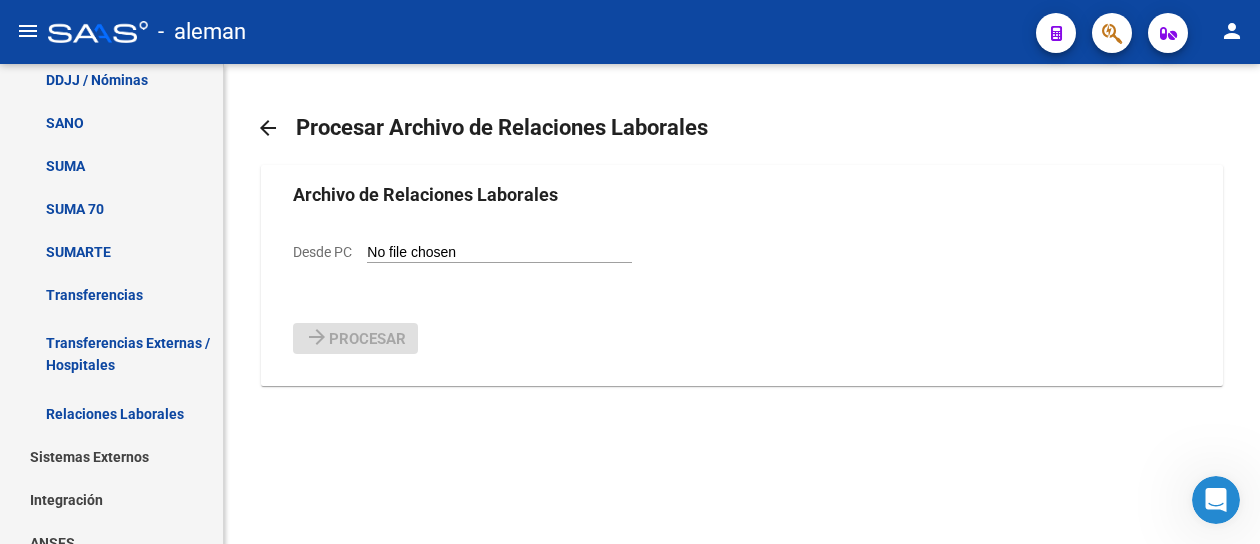 click on "Desde PC" 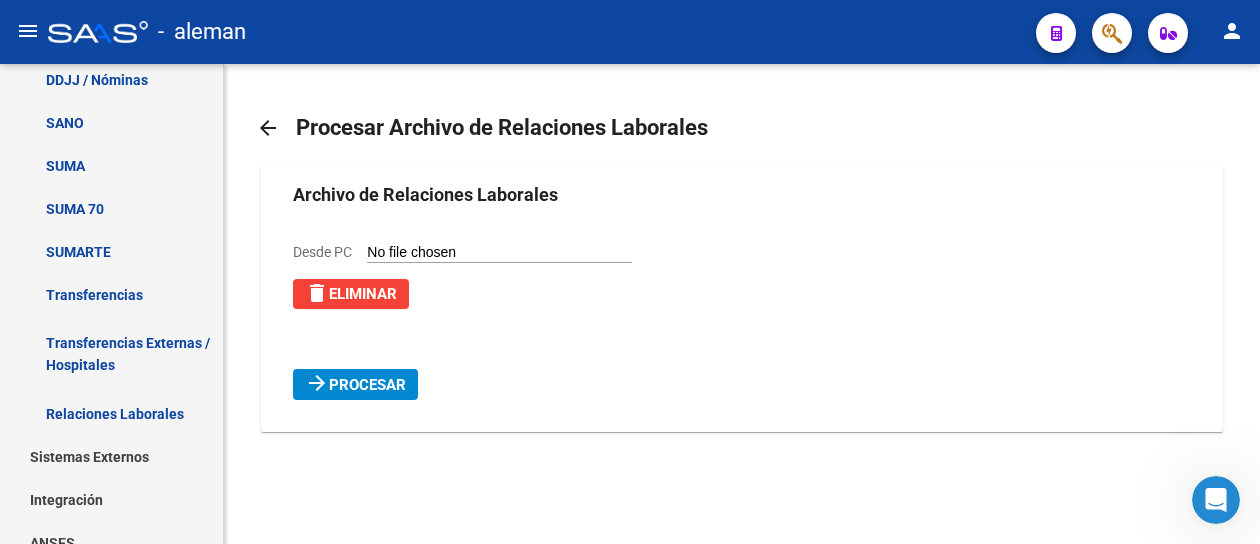 click on "Procesar" 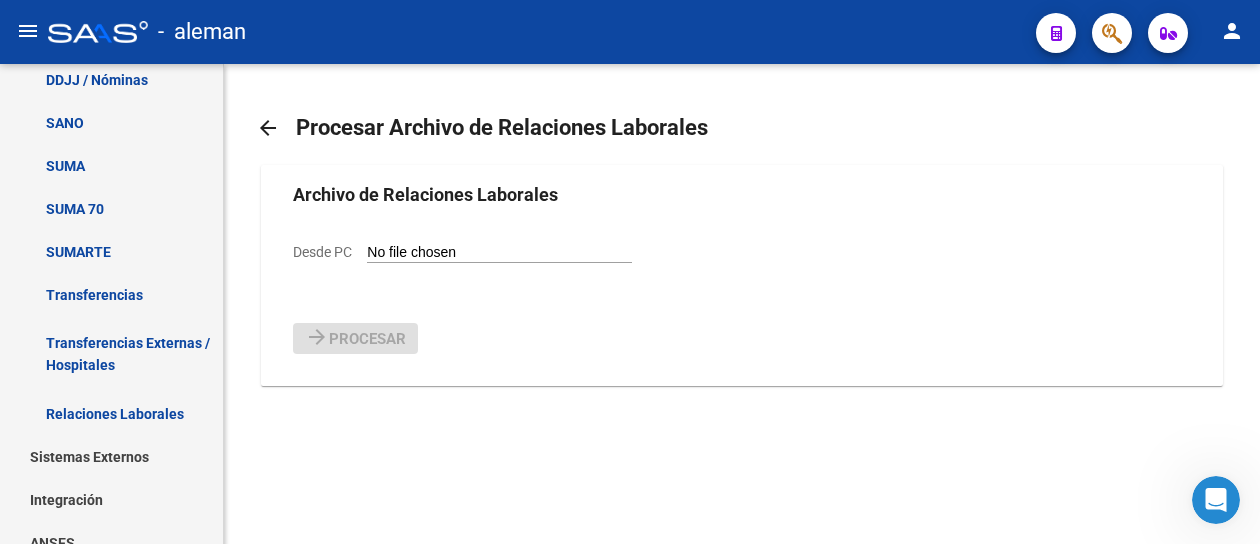 click on "Desde PC" 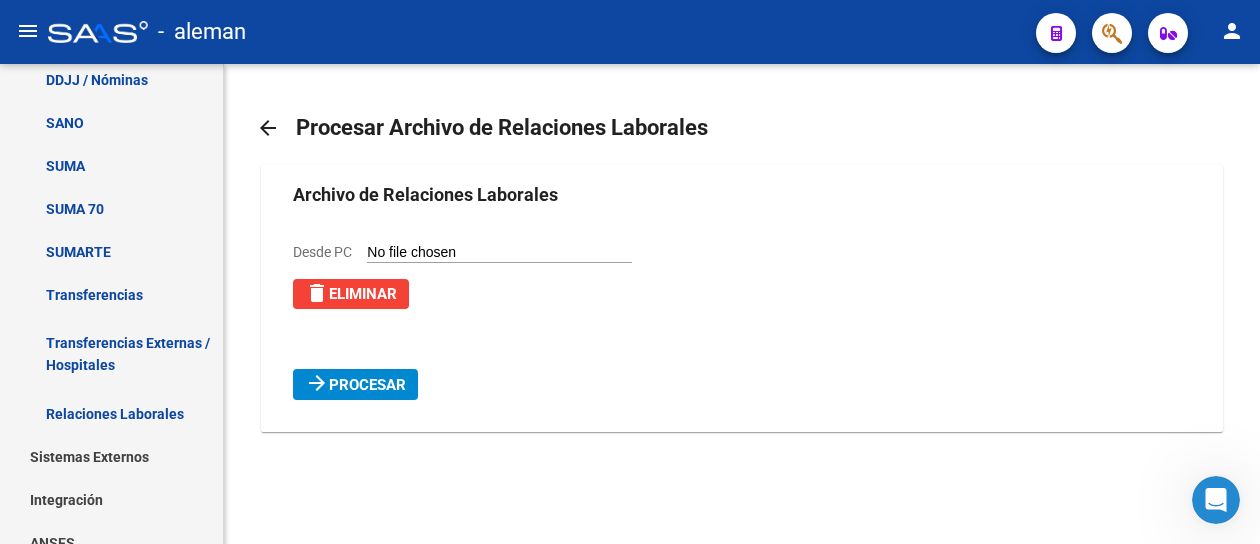 click on "Procesar" 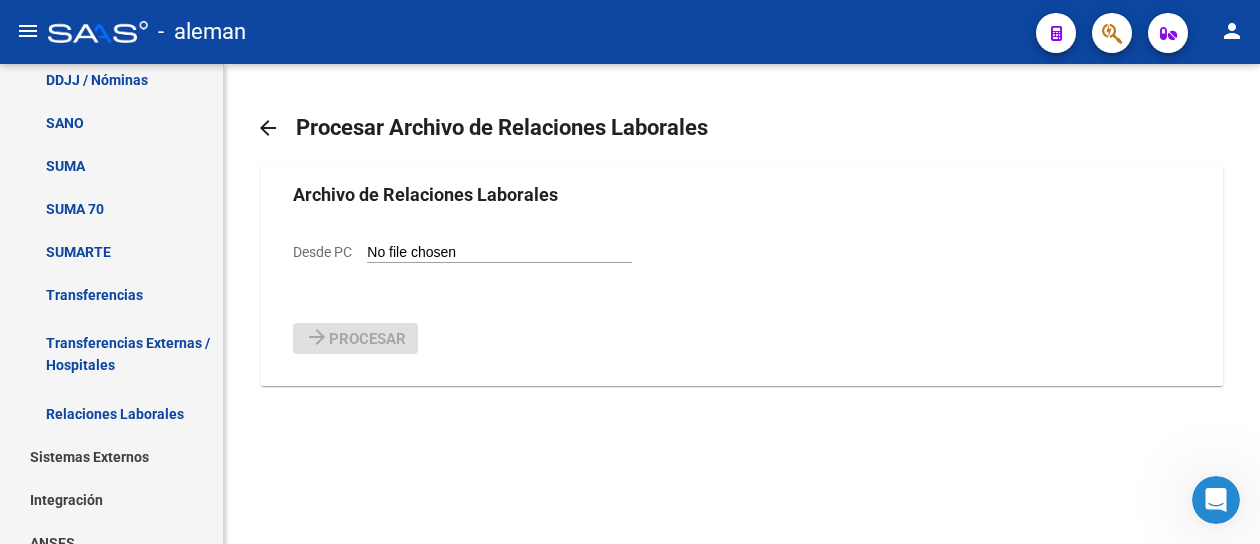 click on "Desde PC" 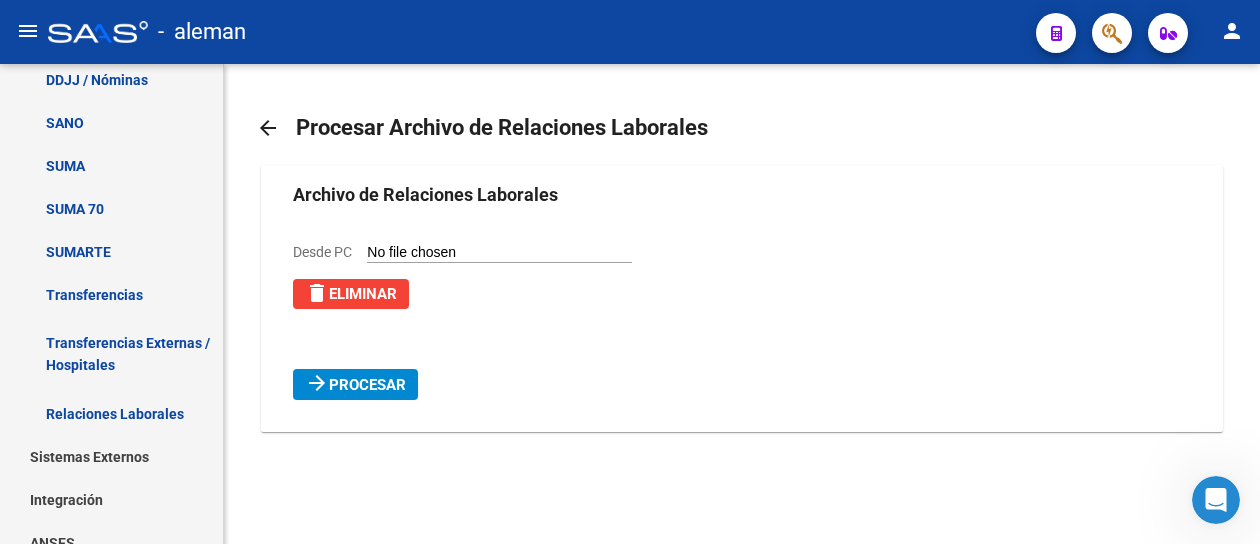 click on "Procesar" 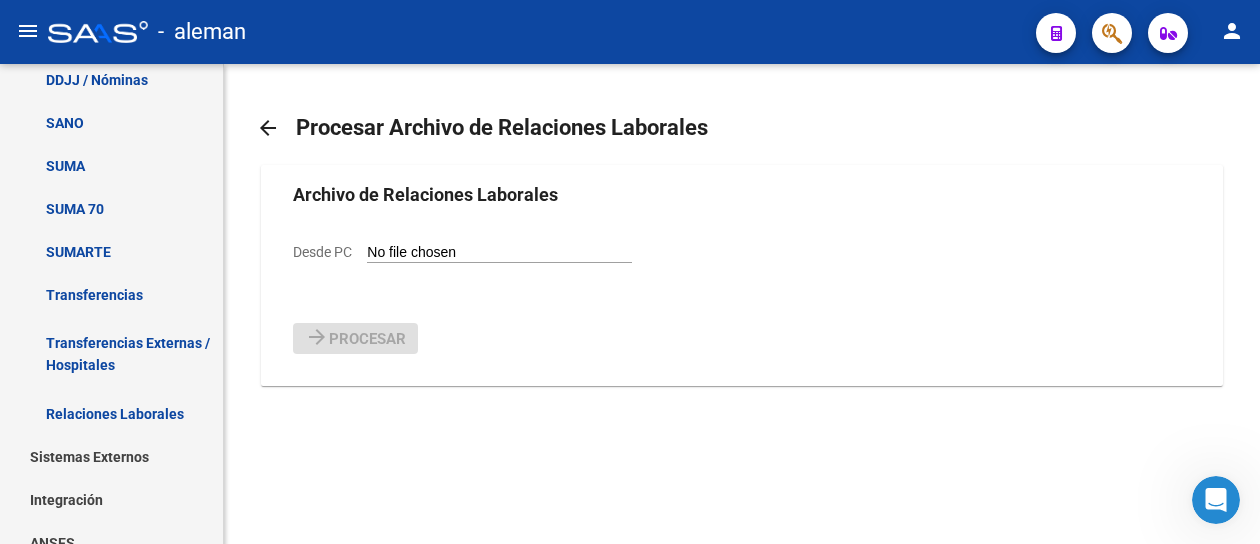 click on "Desde PC" 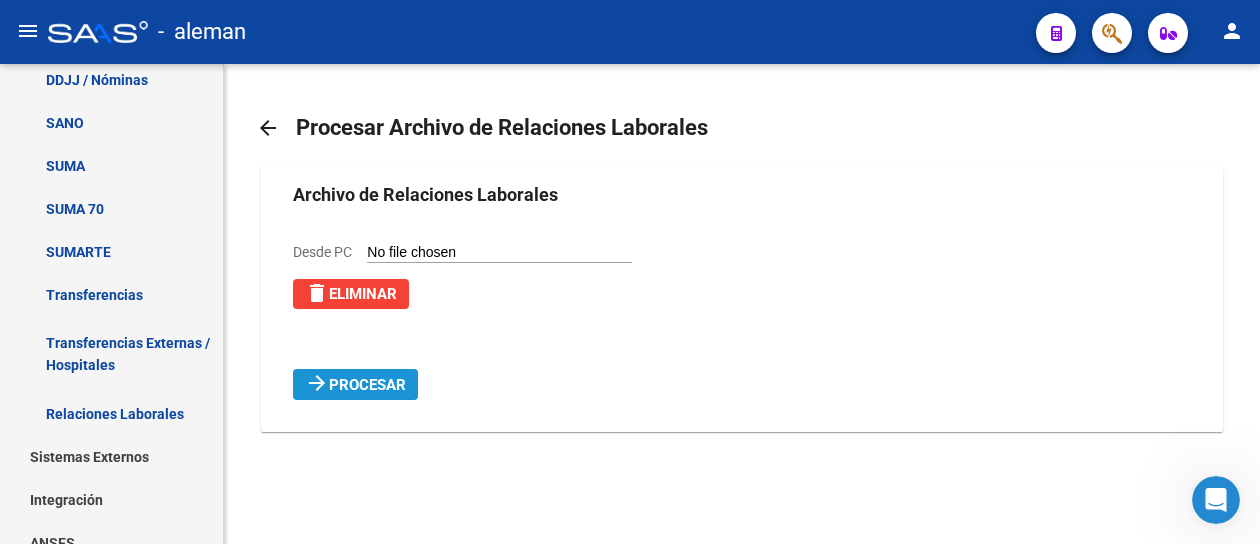 click on "arrow_forward Procesar" 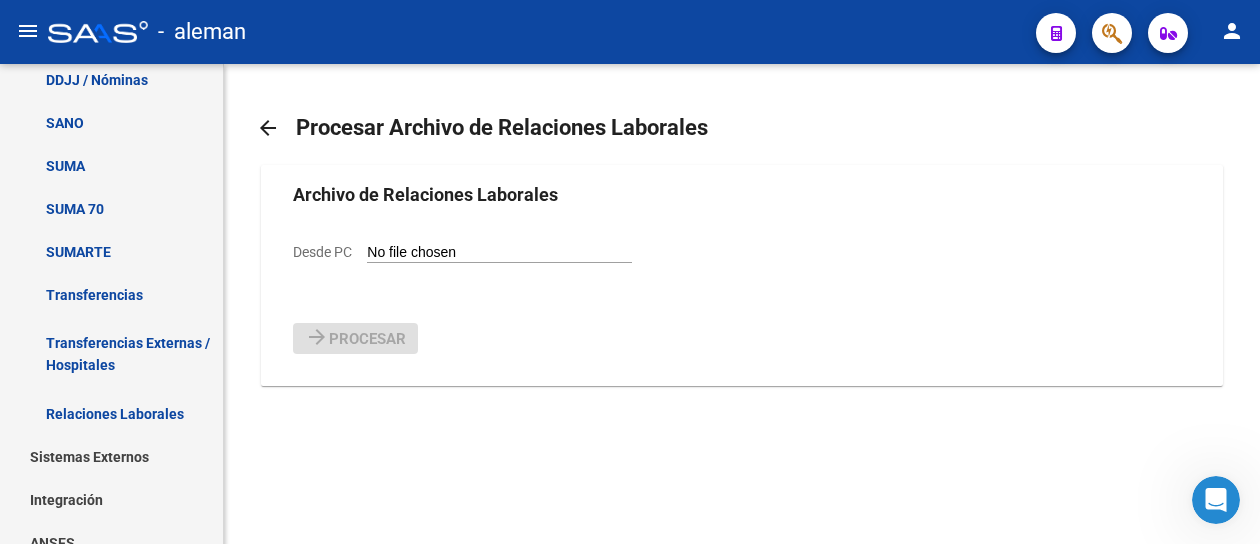 click on "Desde PC" 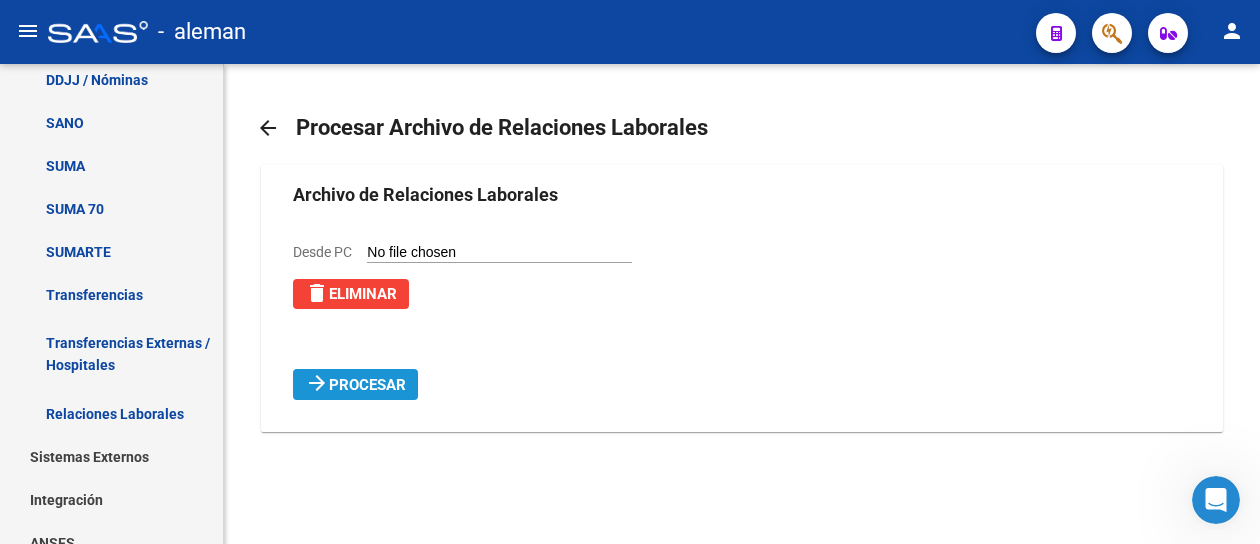 click on "Procesar" 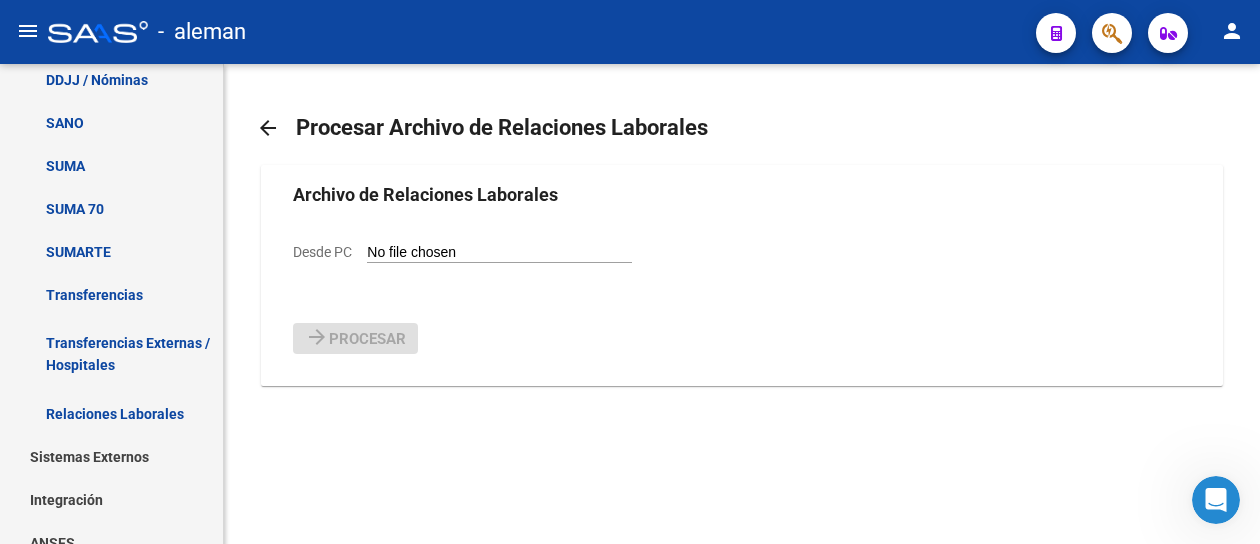 click on "Desde PC" 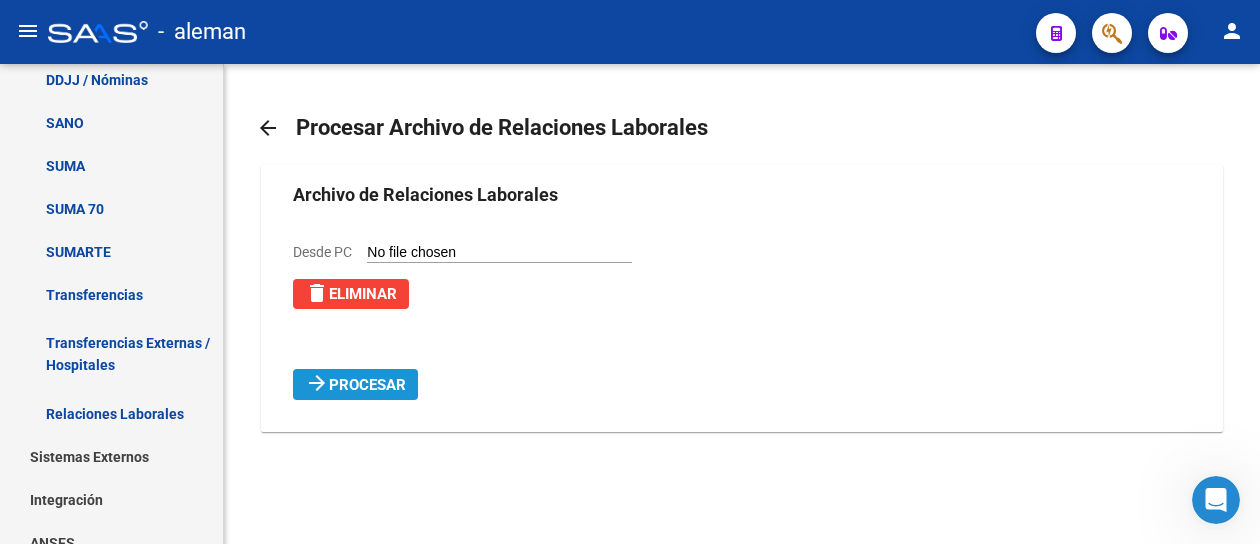 click on "Procesar" 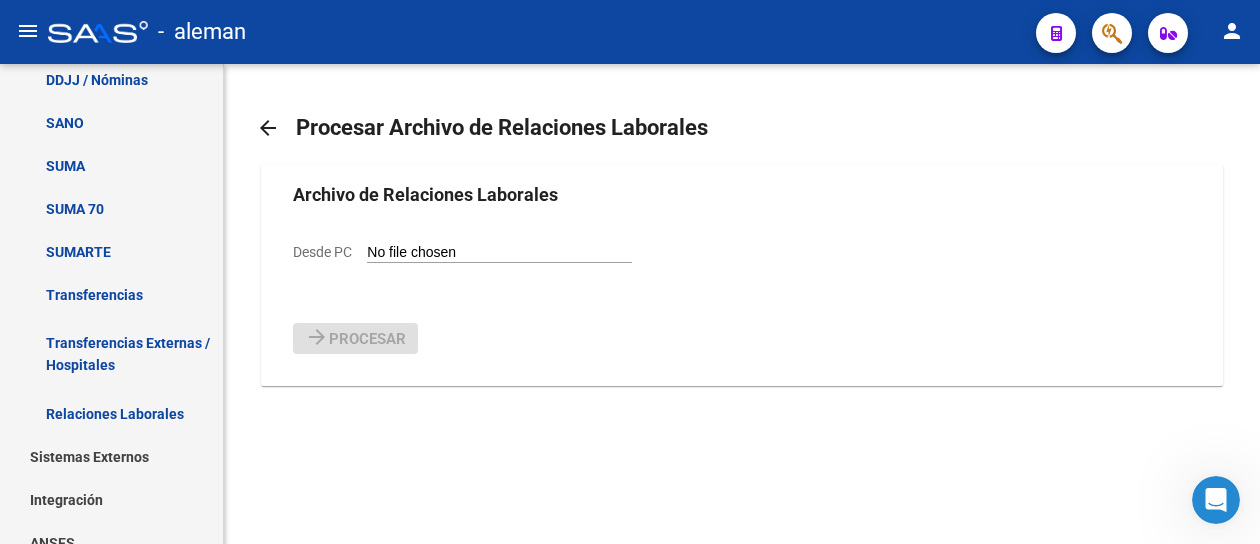 click on "Desde PC" 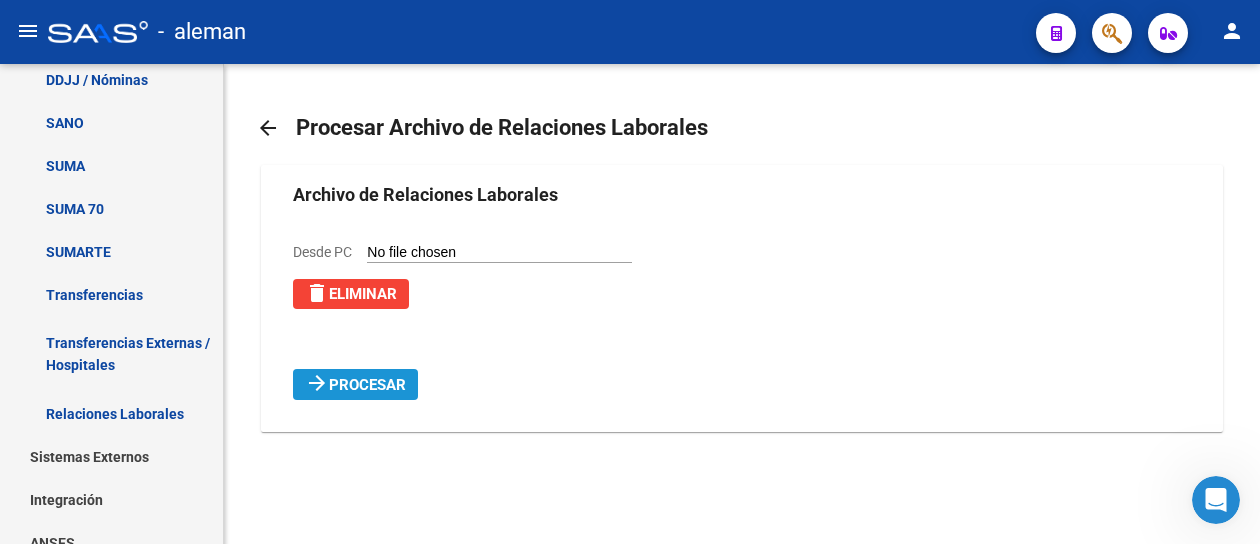 click on "Procesar" 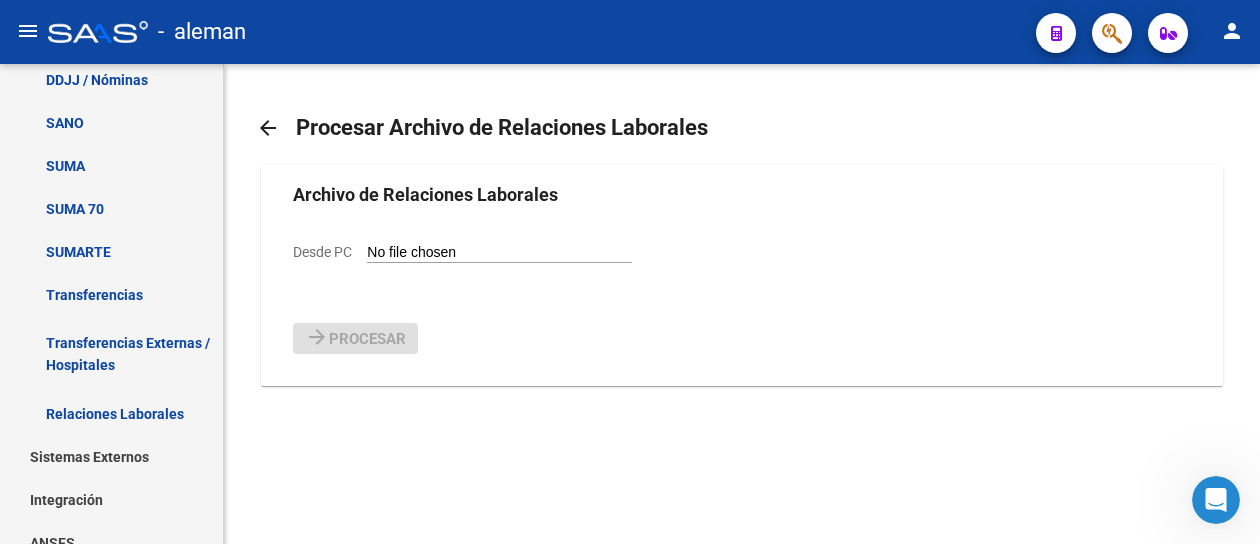 click on "Desde PC" 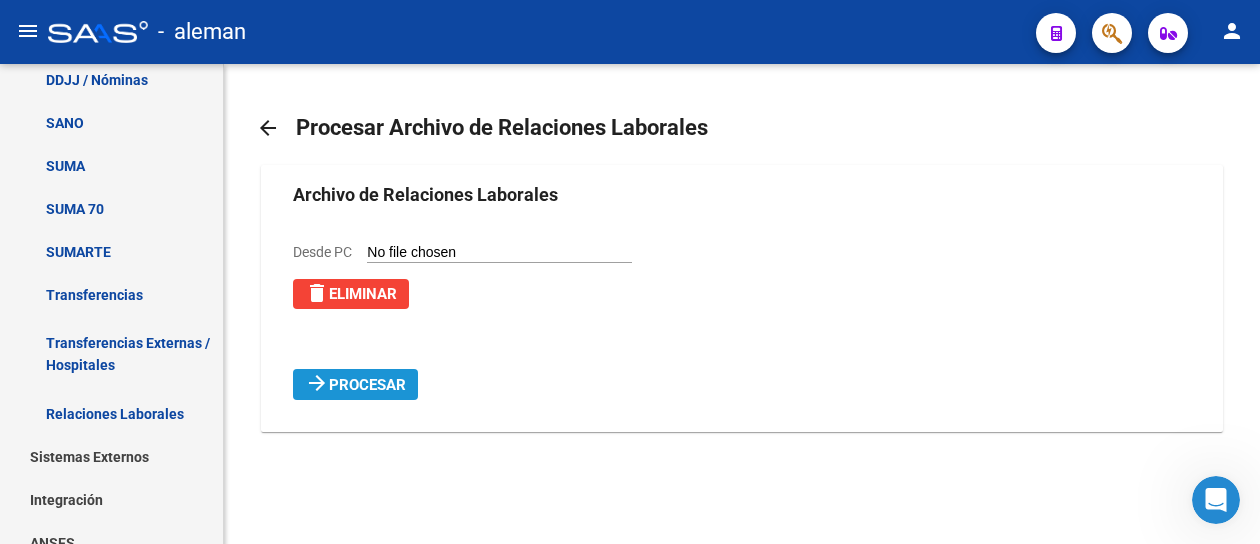 click on "Procesar" 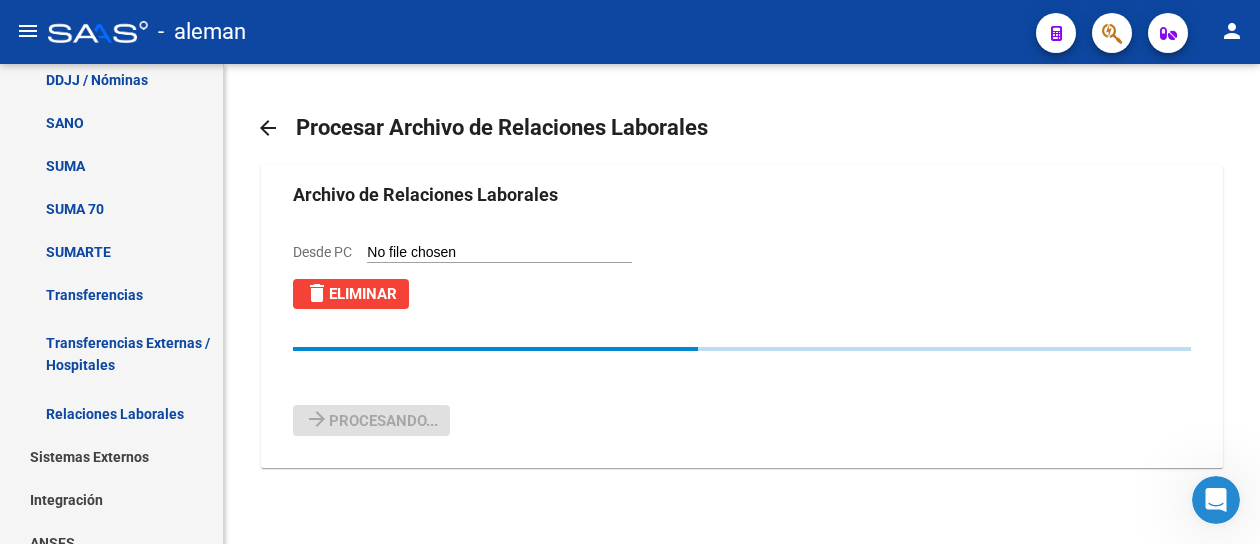 type 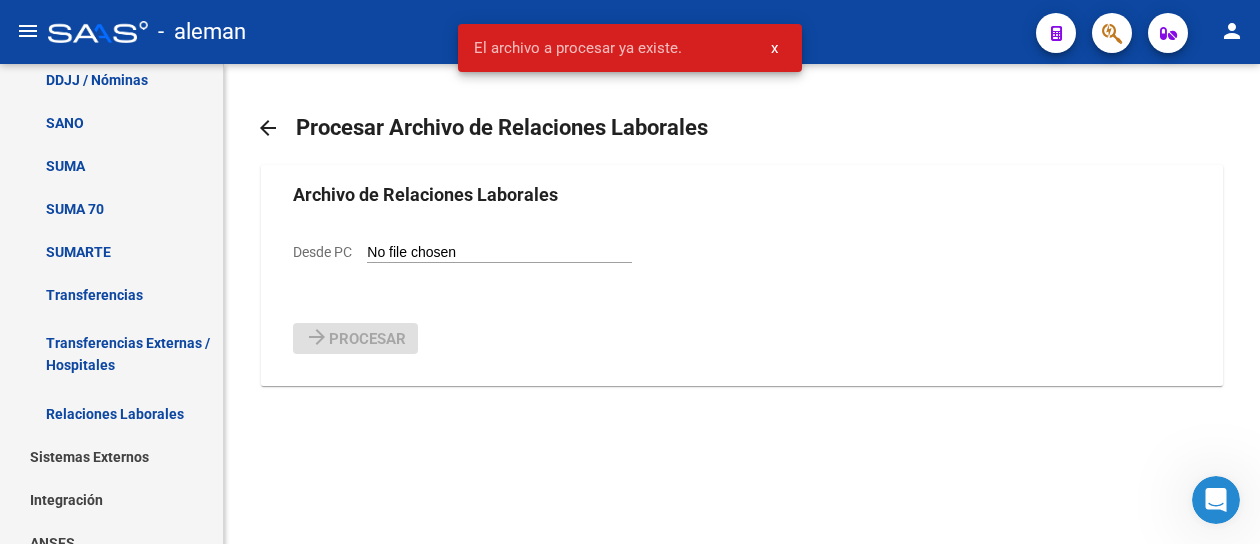 click on "x" at bounding box center (774, 48) 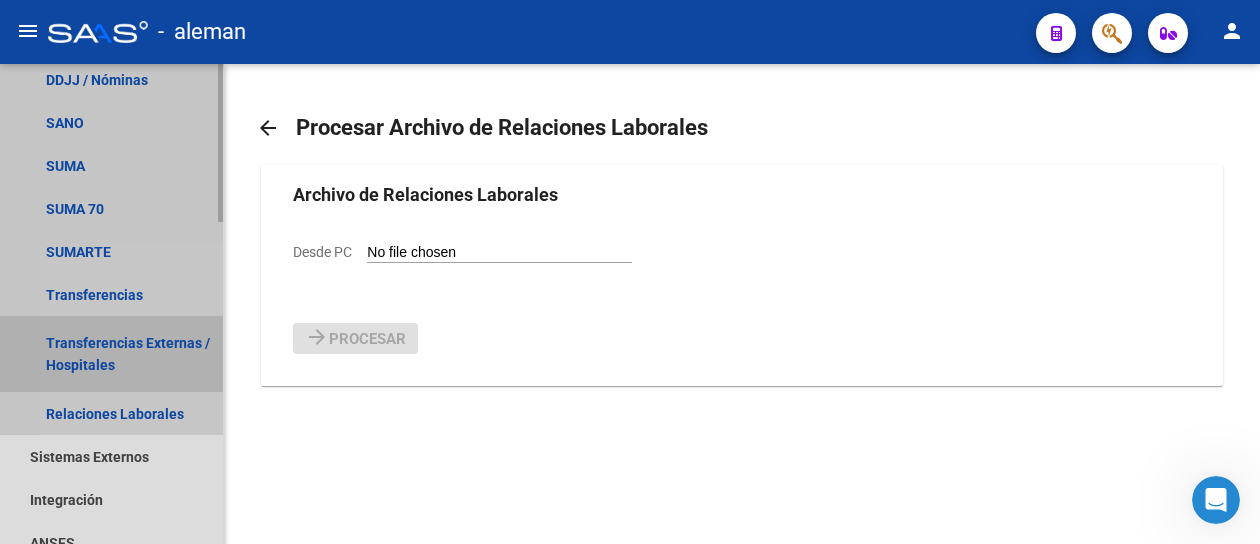 click on "Transferencias Externas / Hospitales" at bounding box center (111, 354) 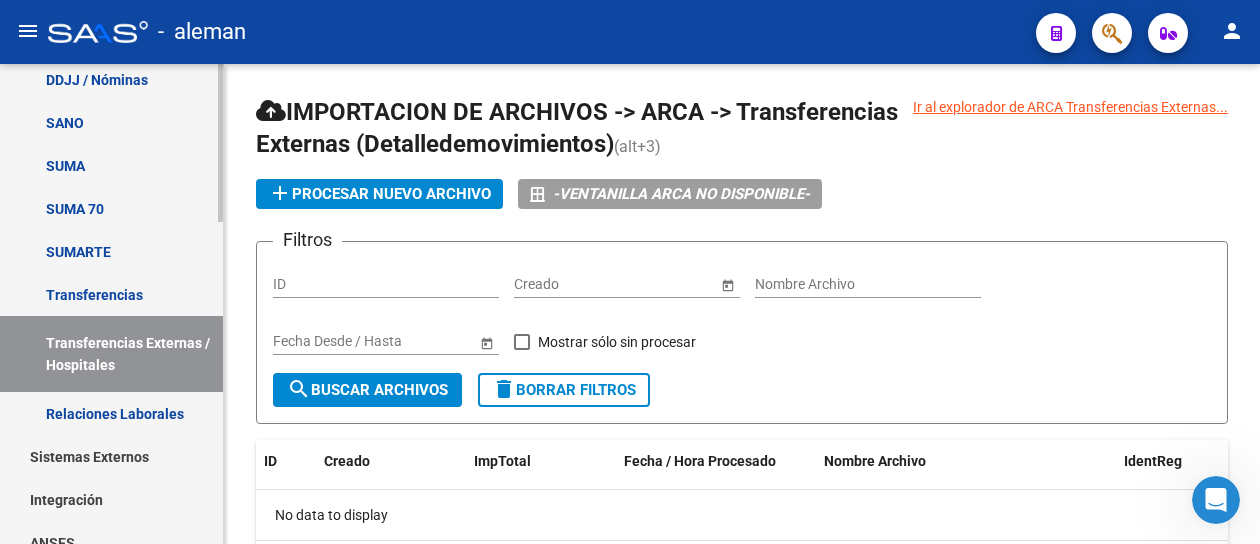 click on "Relaciones Laborales" at bounding box center [111, 413] 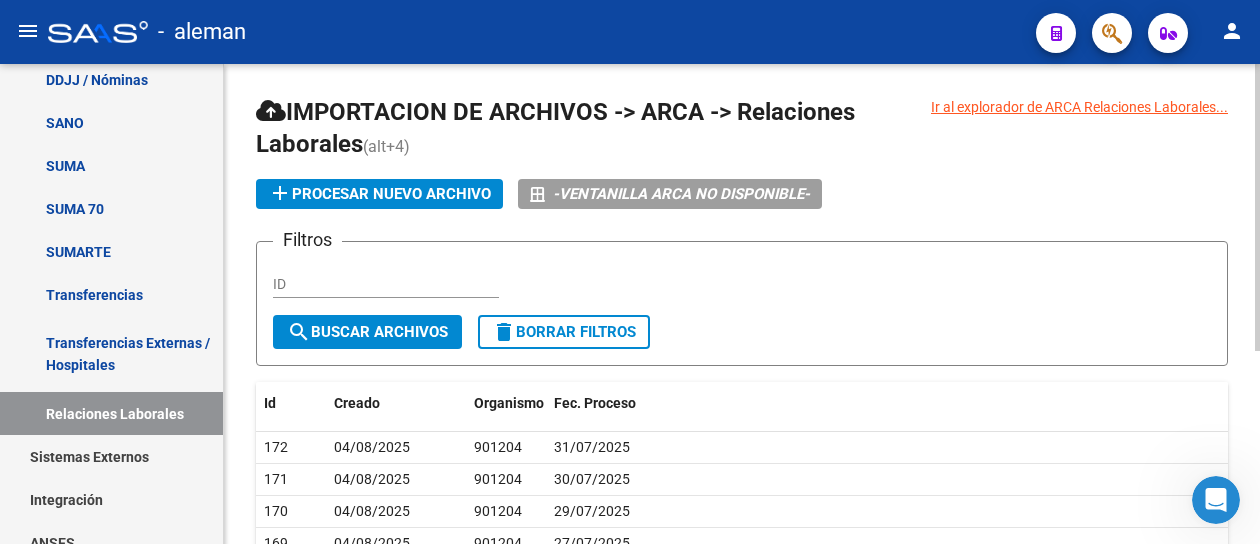click on "add  Procesar nuevo archivo" 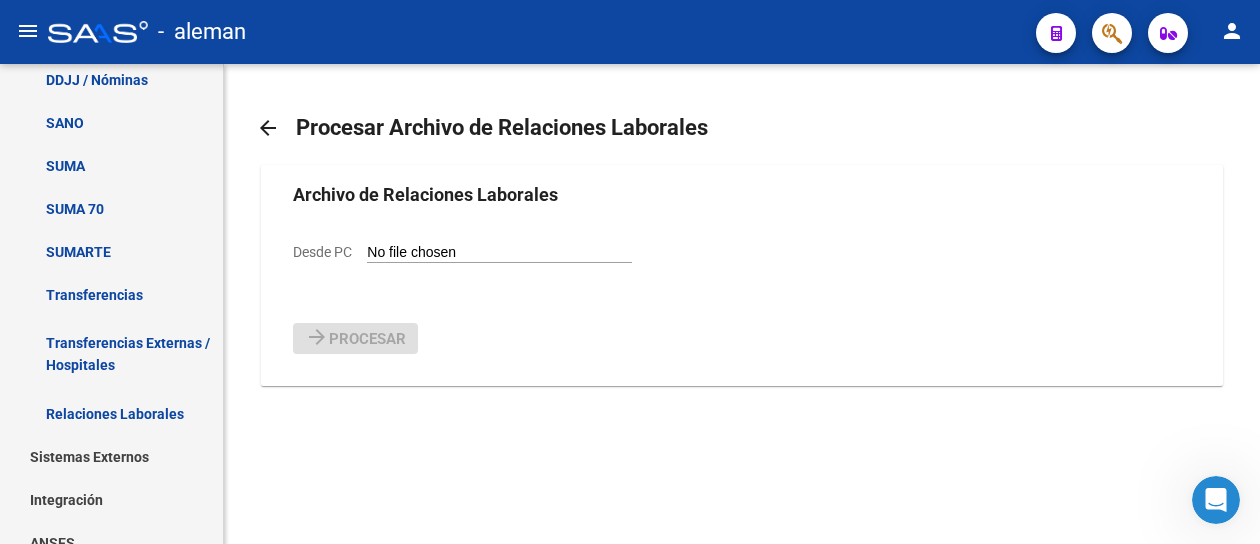 click on "Desde PC" 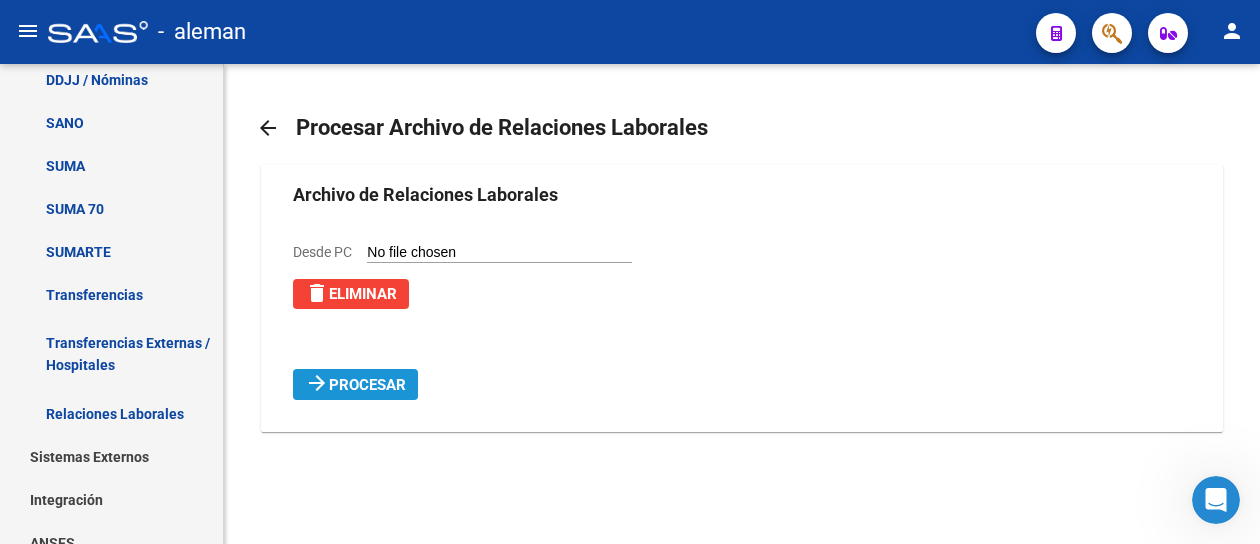 click on "Procesar" 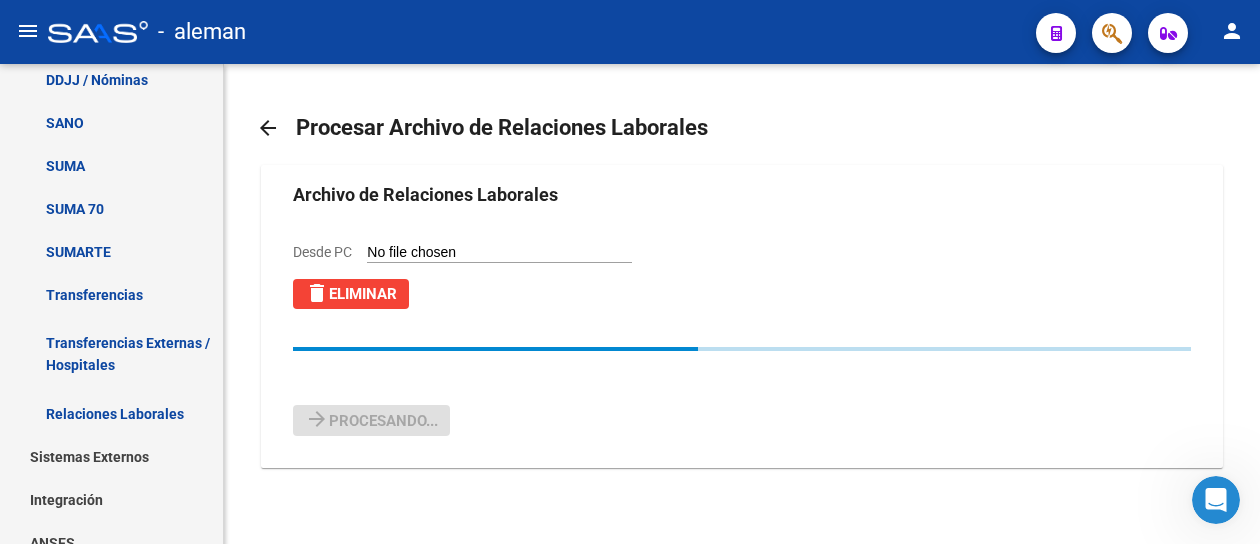 type 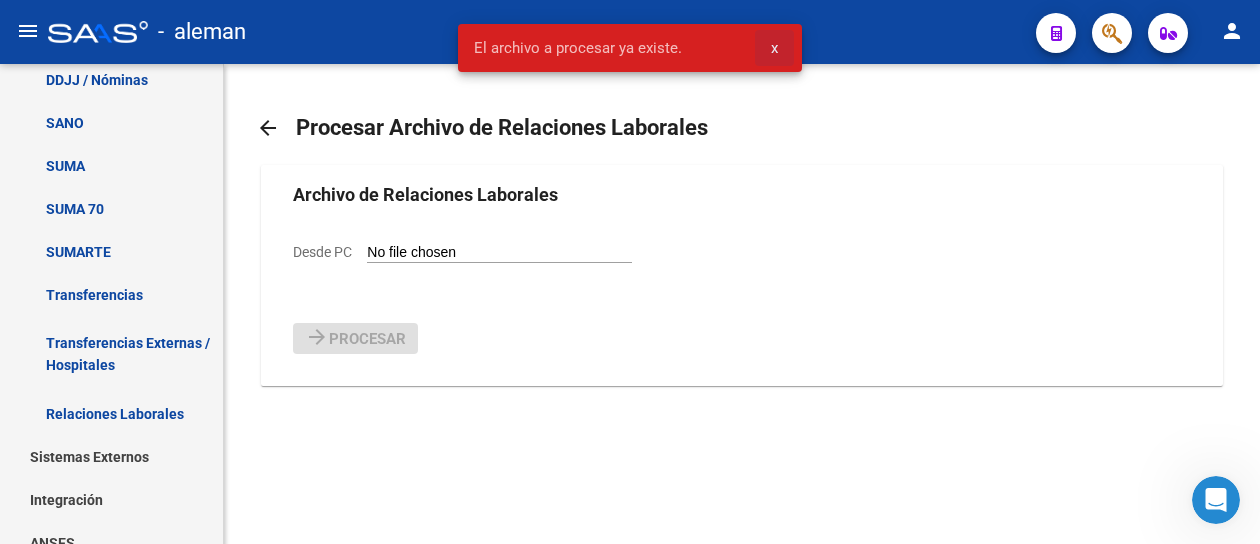 click on "x" at bounding box center [774, 48] 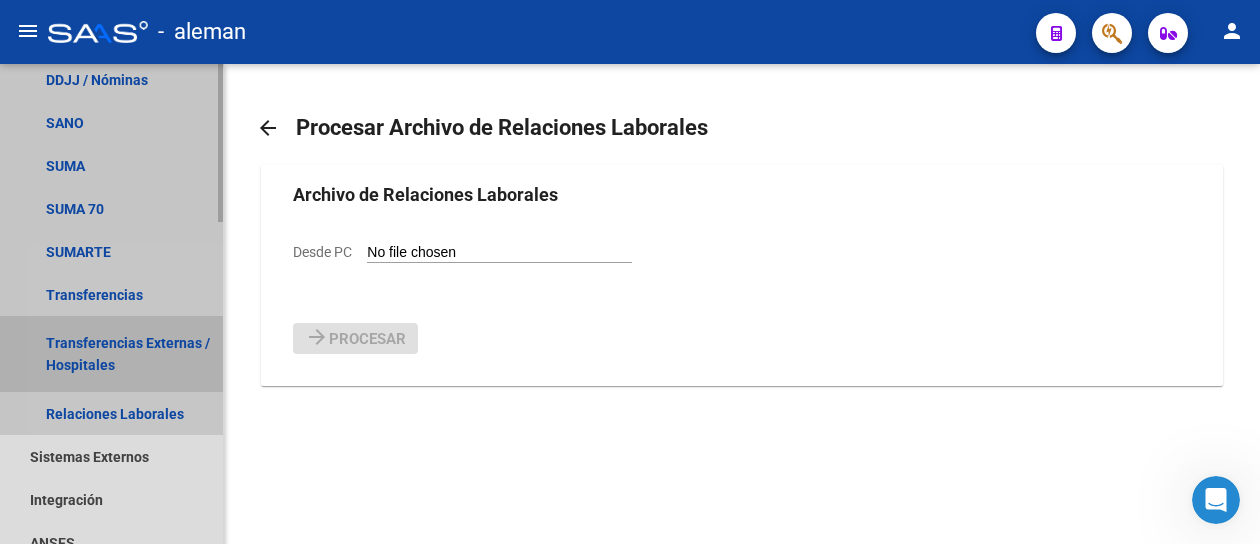 click on "Transferencias Externas / Hospitales" at bounding box center [111, 354] 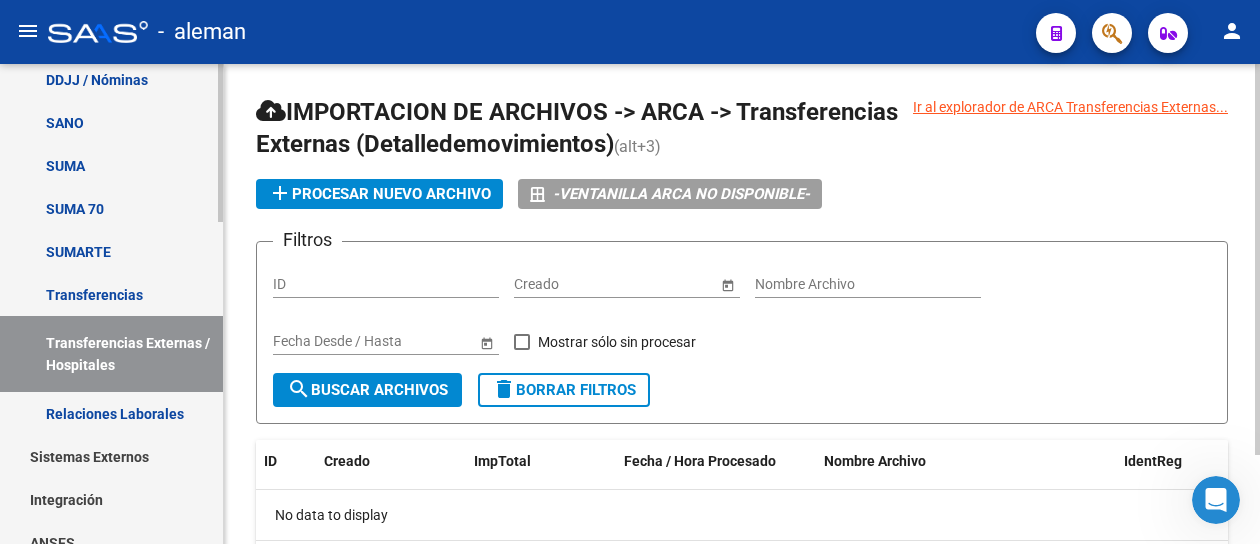 click on "Relaciones Laborales" at bounding box center (111, 413) 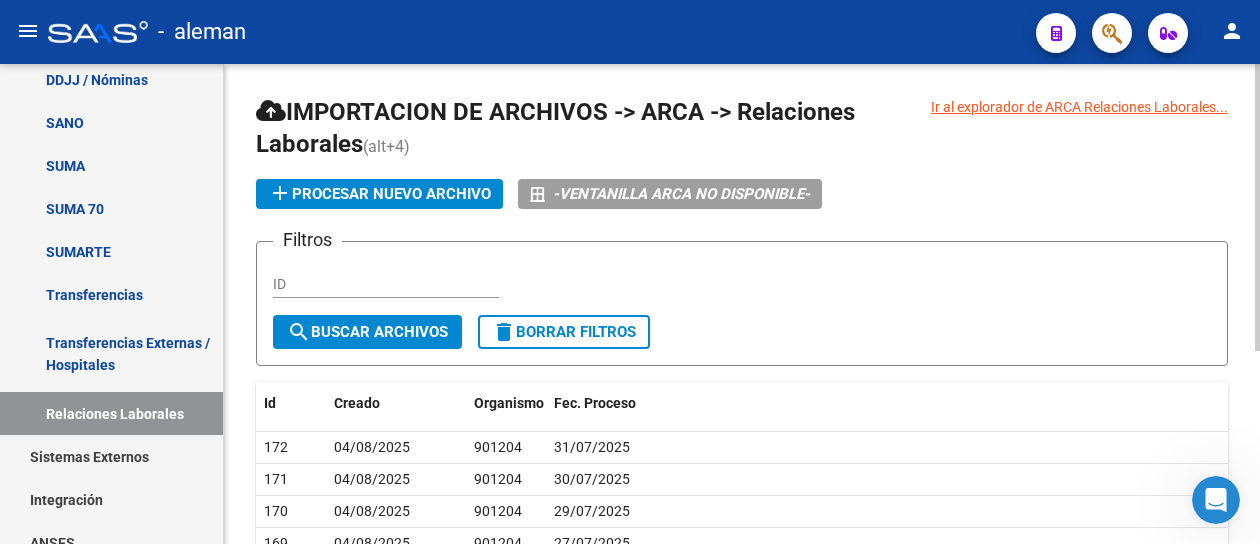 click on "add  Procesar nuevo archivo" 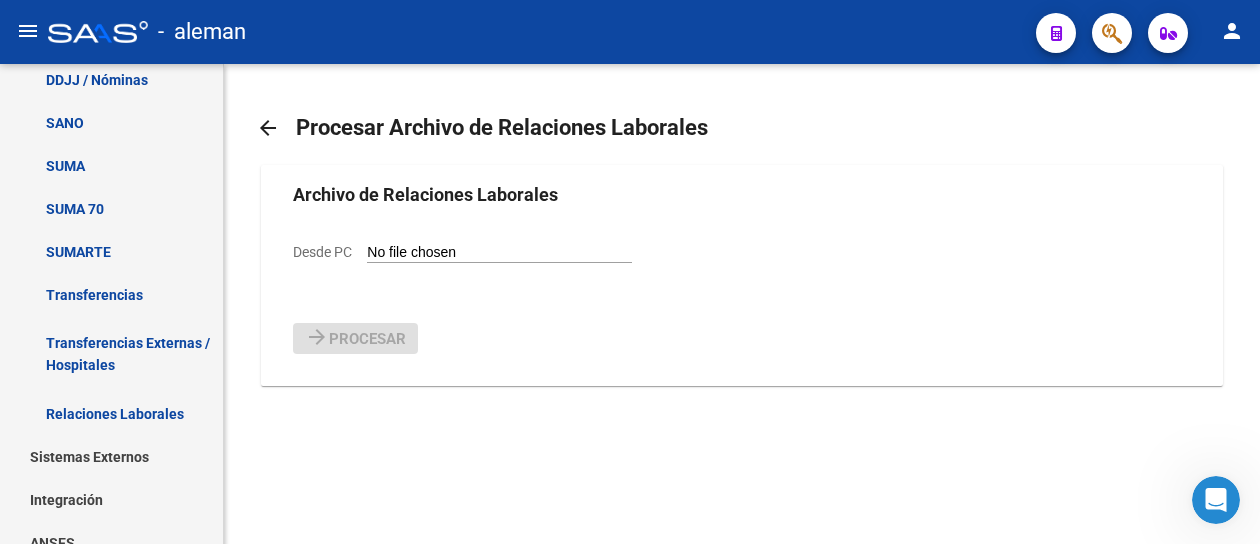 click on "Desde PC" 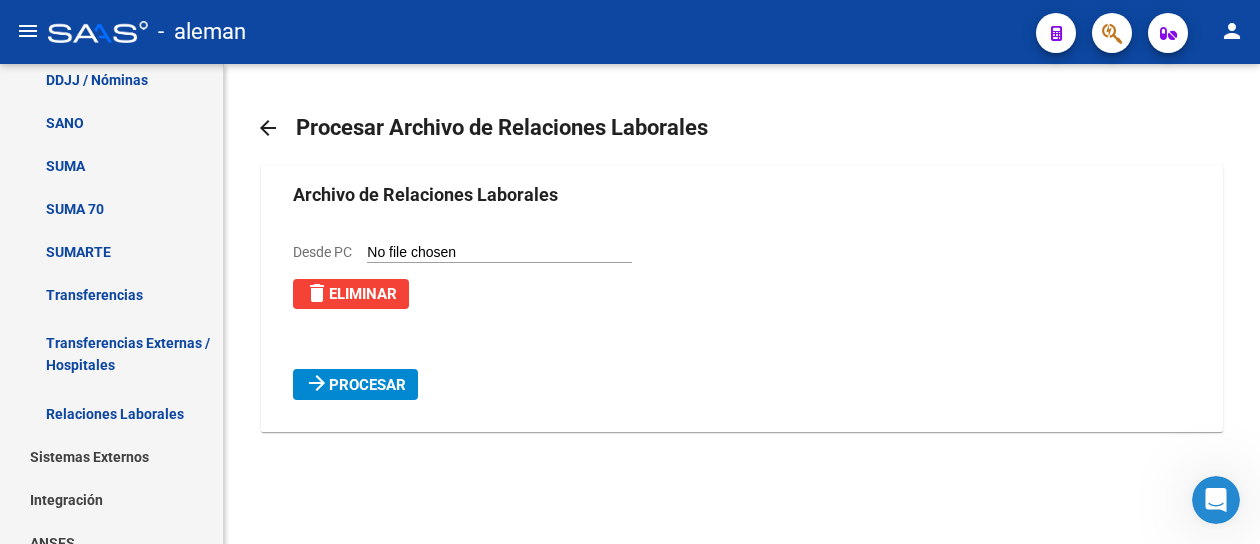 click on "Procesar" 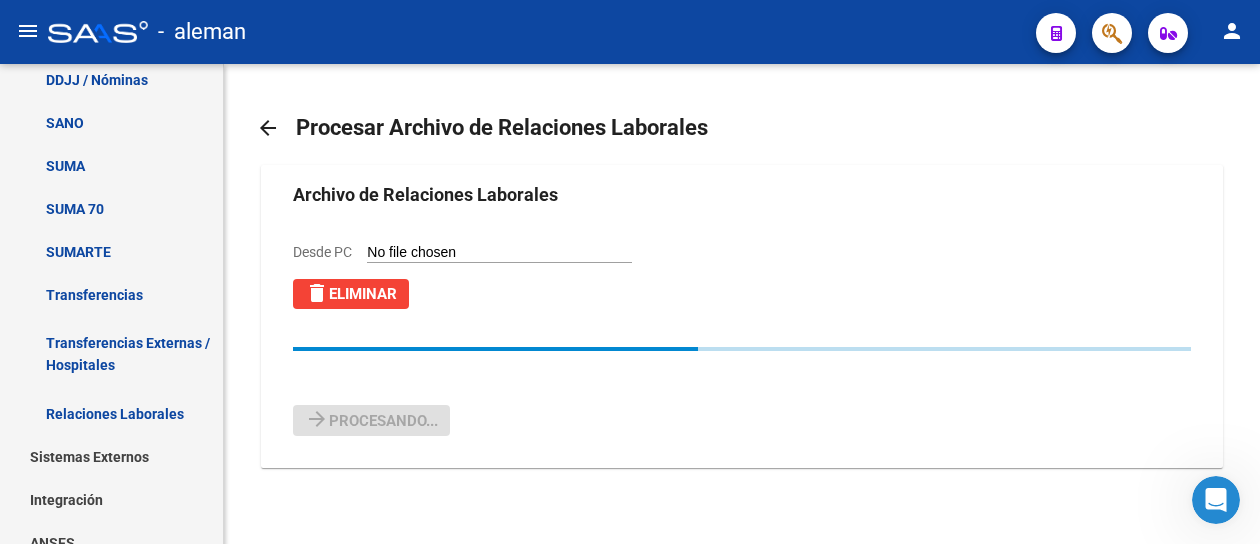 type 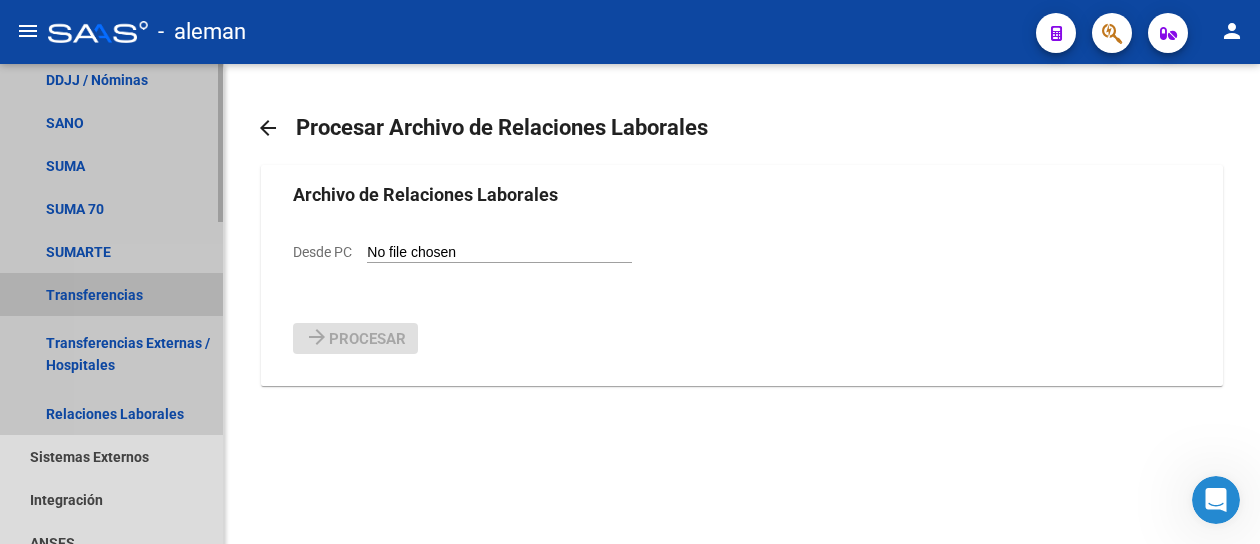 click on "Transferencias" at bounding box center (111, 294) 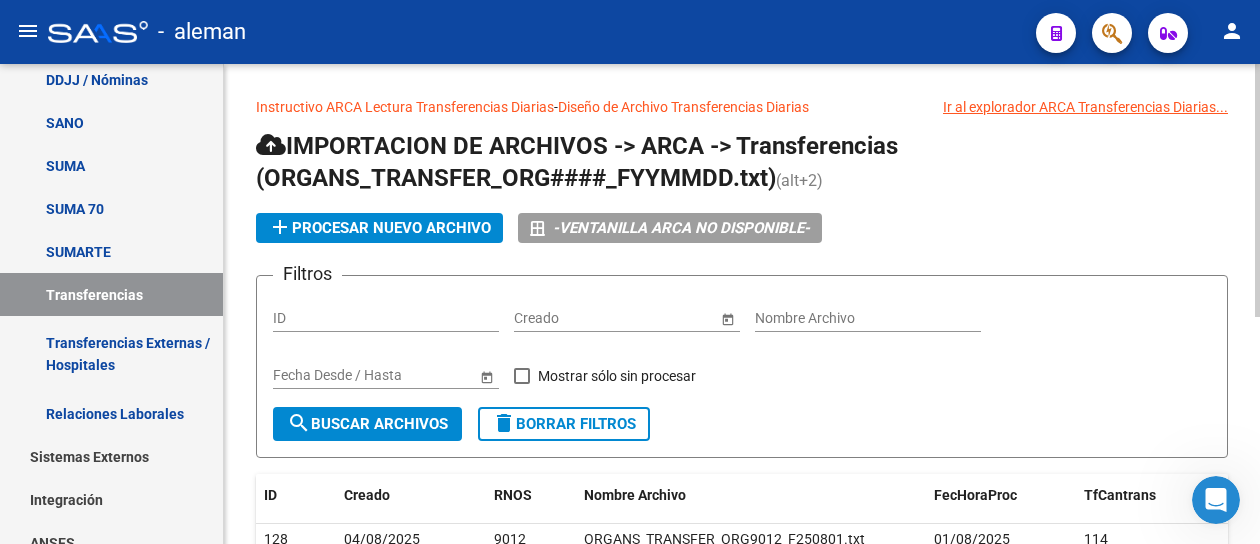 click on "add  Procesar nuevo archivo" 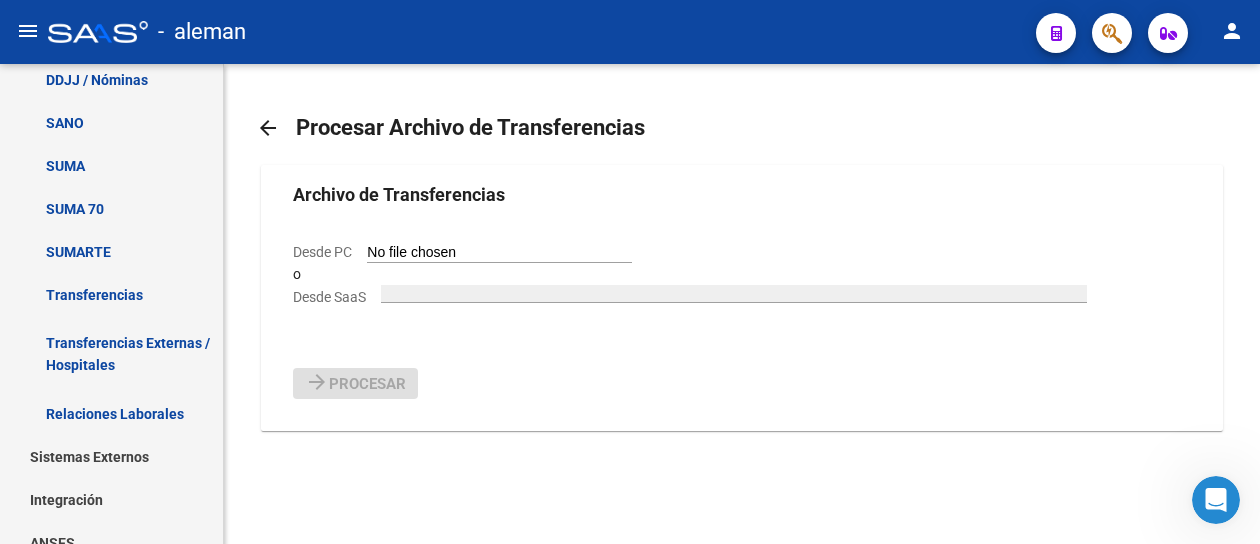 click on "Desde PC" 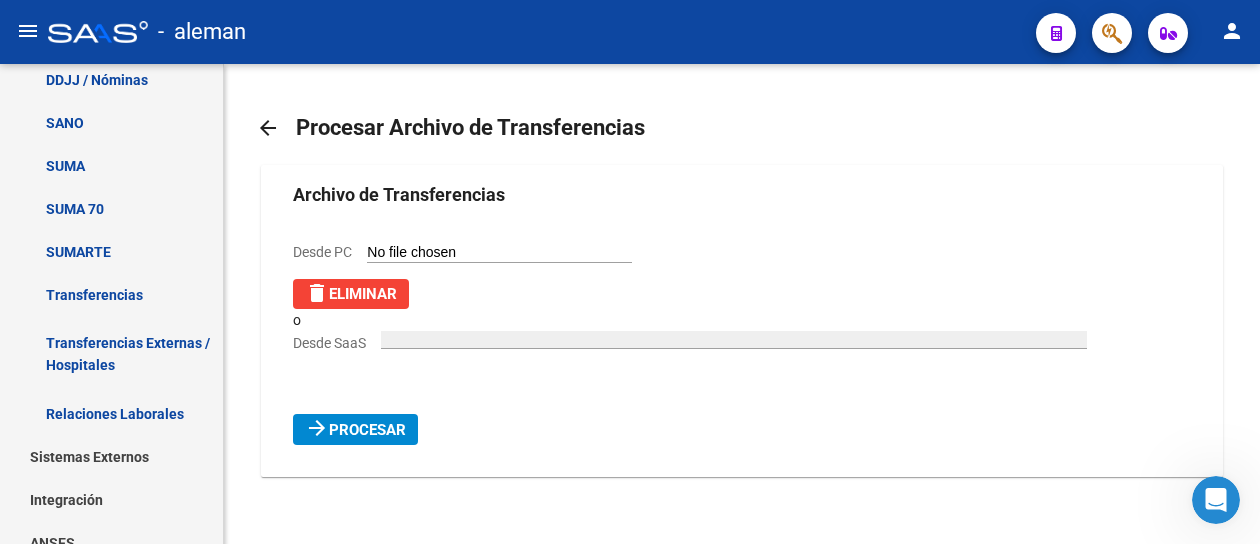 click on "arrow_forward Procesar" 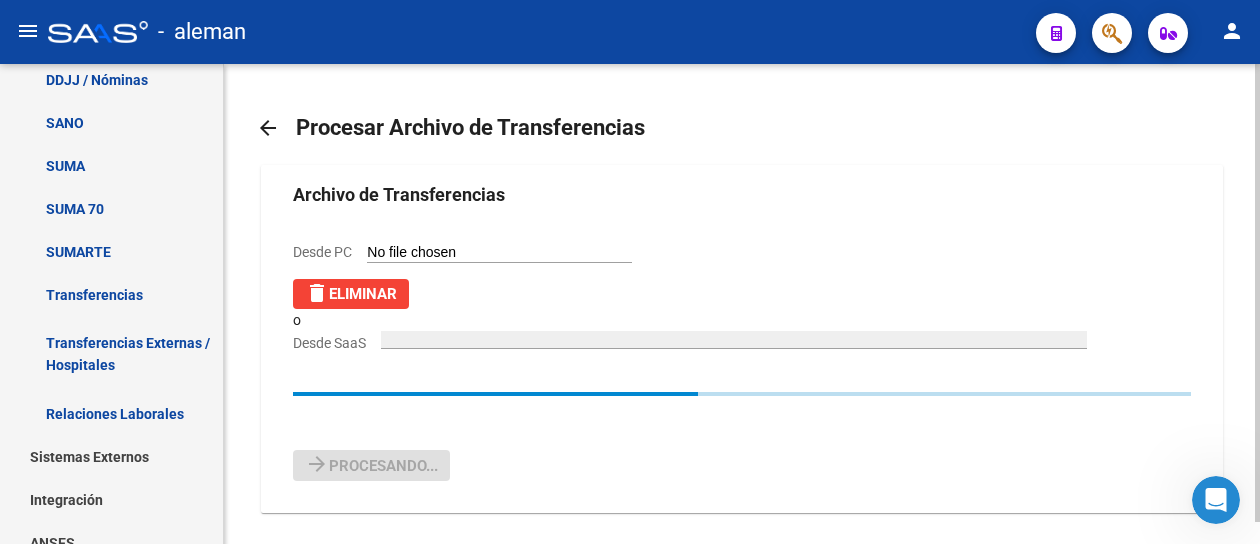 type 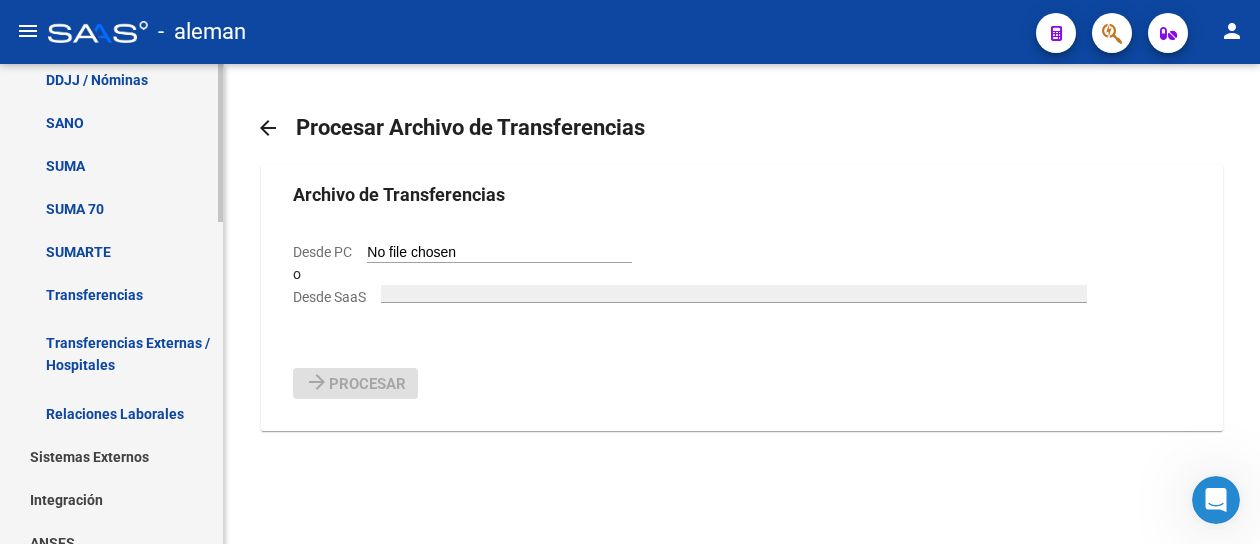 click on "Transferencias" at bounding box center (111, 294) 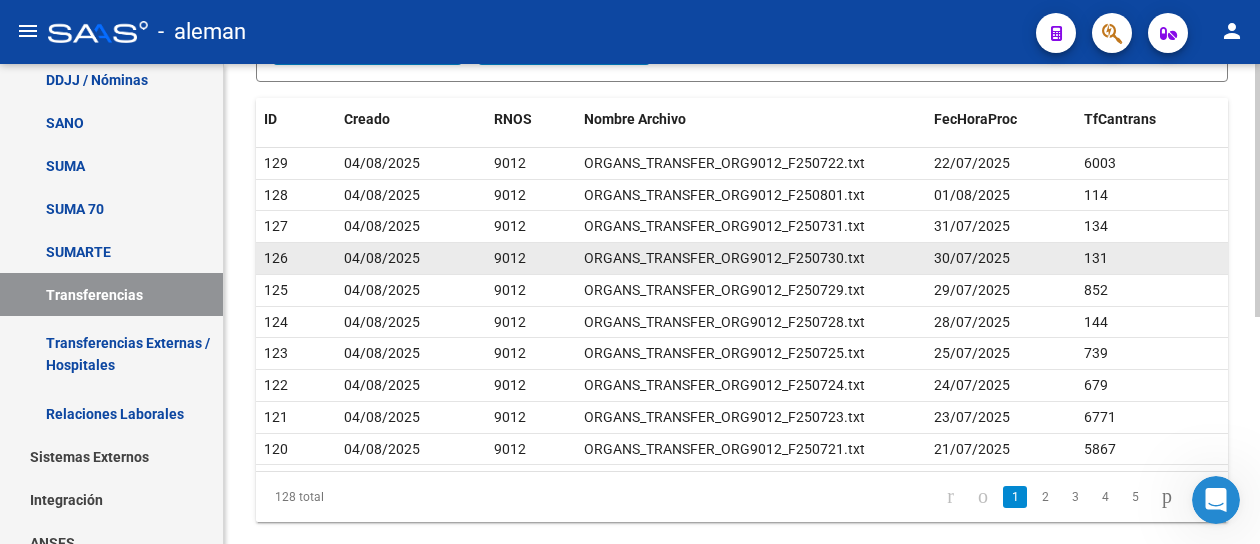 scroll, scrollTop: 400, scrollLeft: 0, axis: vertical 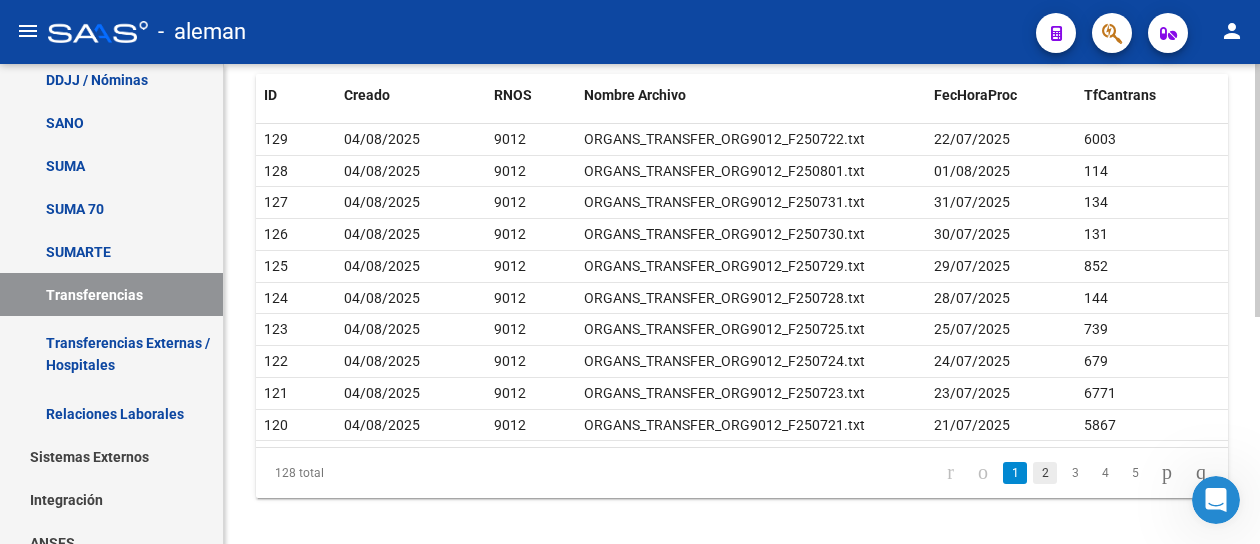 click on "2" 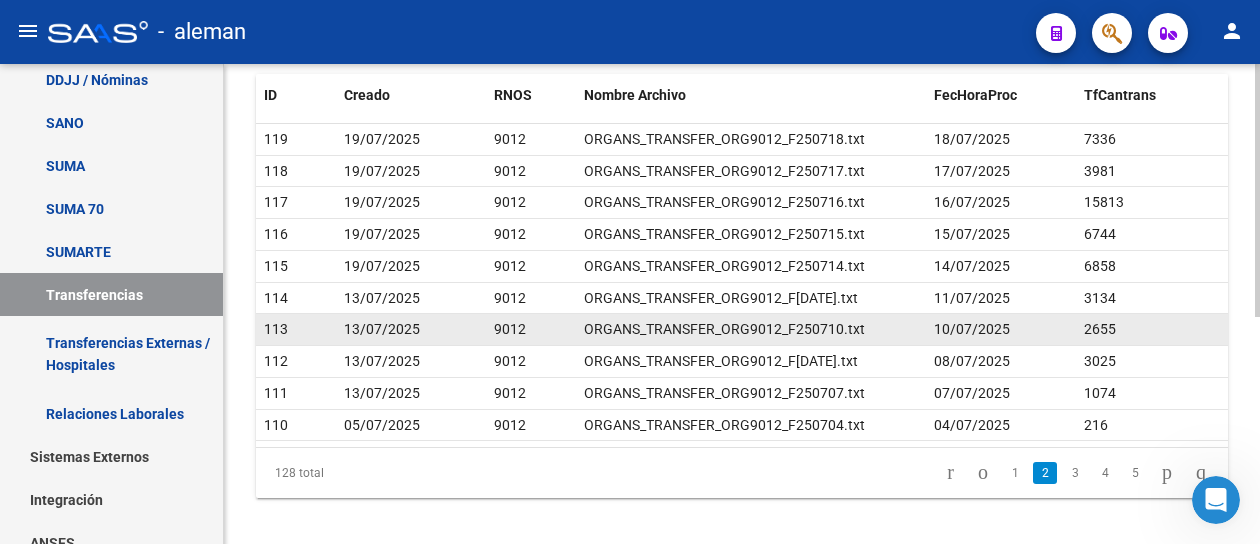scroll, scrollTop: 429, scrollLeft: 0, axis: vertical 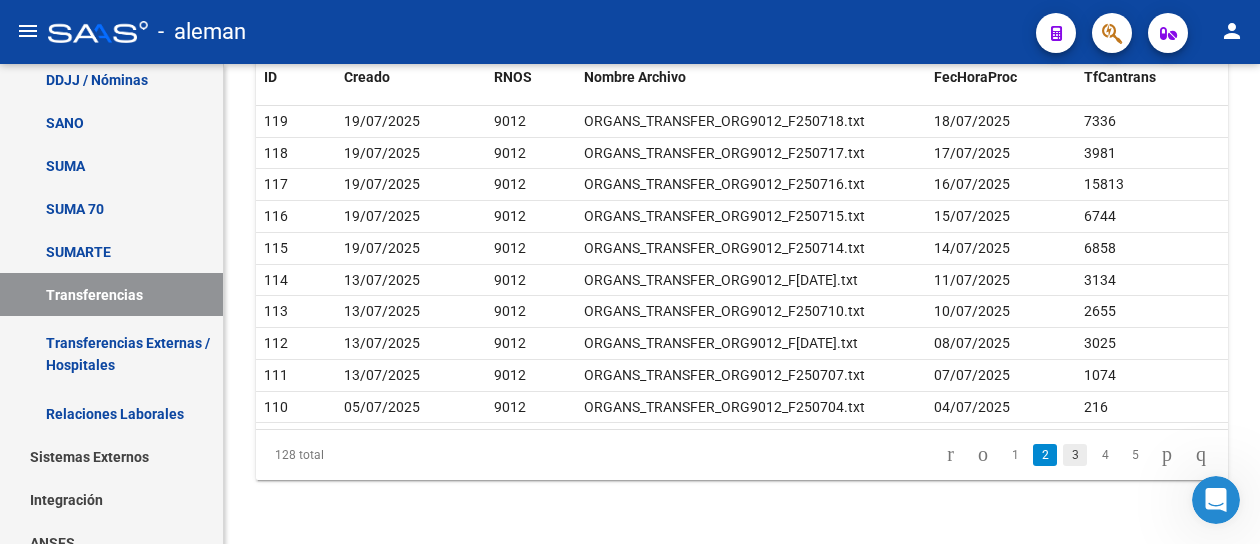 click on "3" 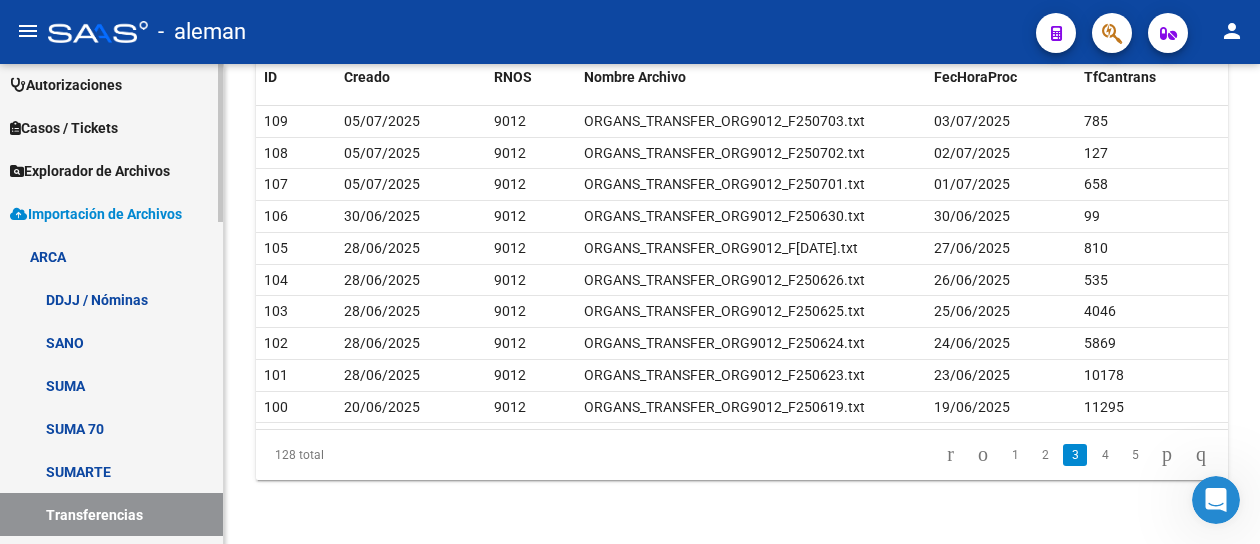 scroll, scrollTop: 488, scrollLeft: 0, axis: vertical 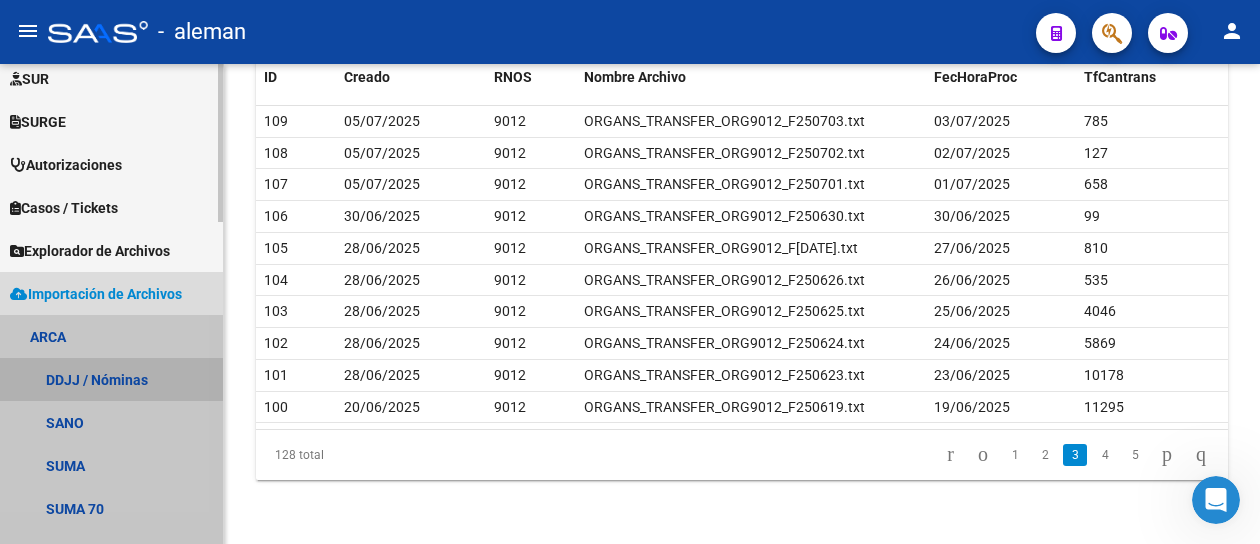 click on "DDJJ / Nóminas" at bounding box center [111, 379] 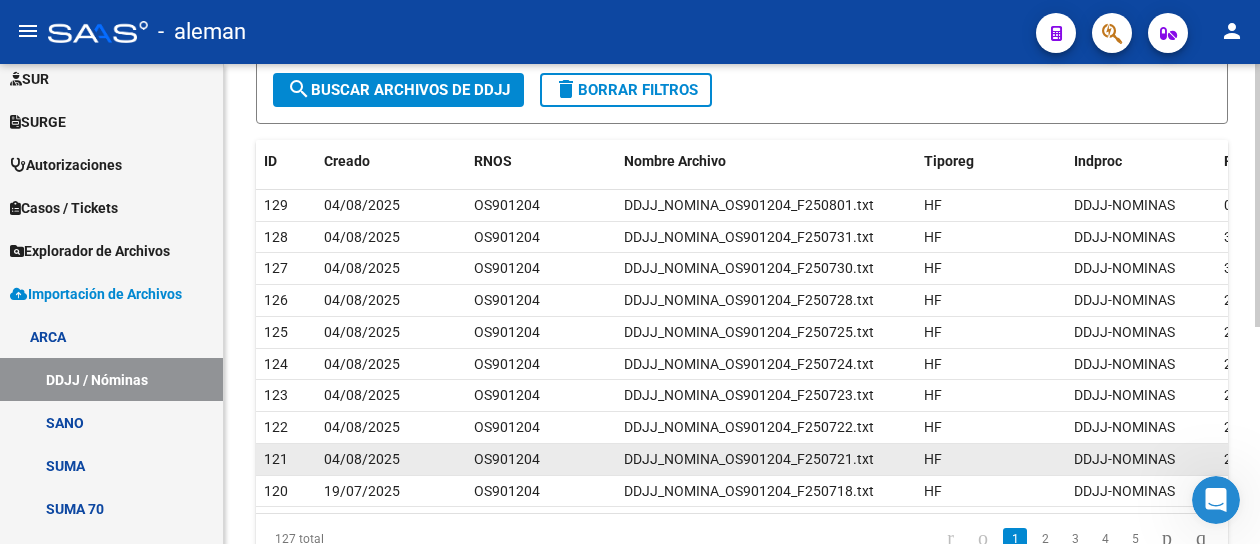 scroll, scrollTop: 395, scrollLeft: 0, axis: vertical 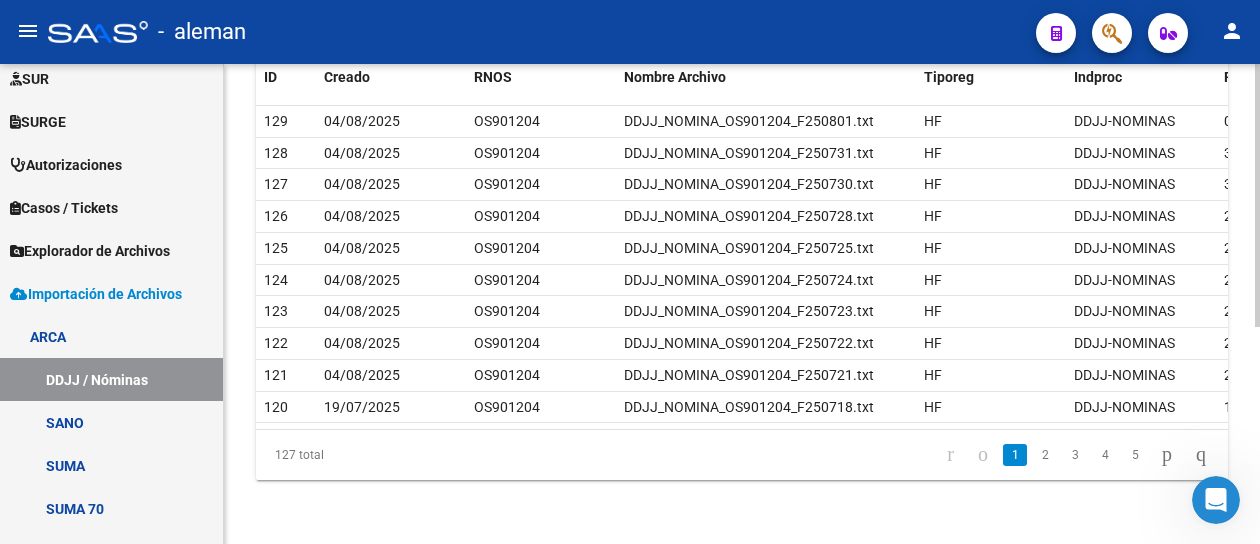 click on "2" 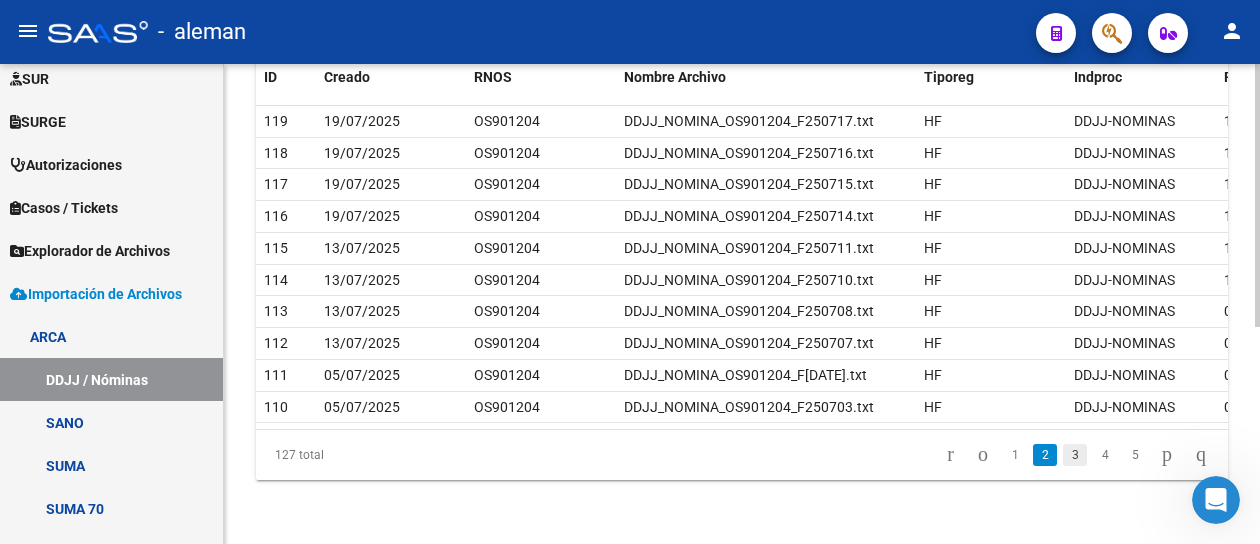 click on "3" 